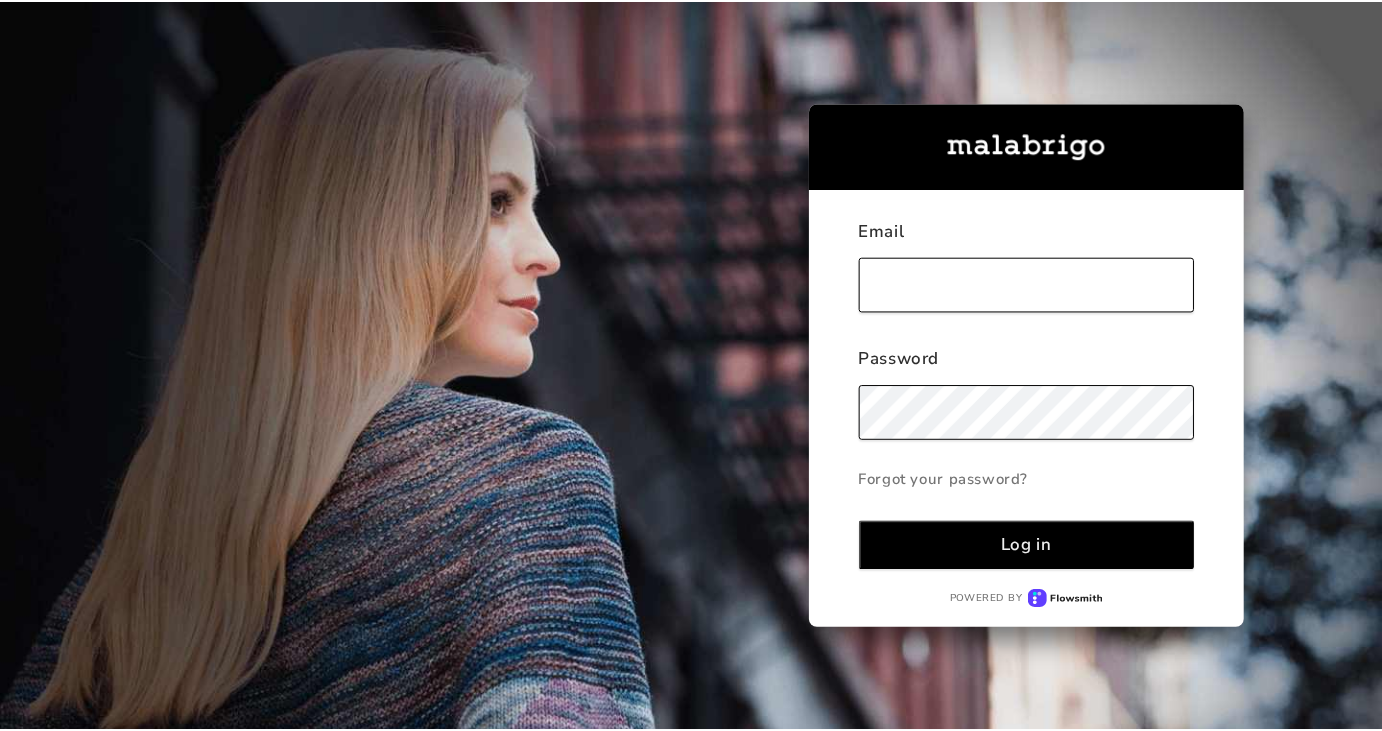 scroll, scrollTop: 0, scrollLeft: 0, axis: both 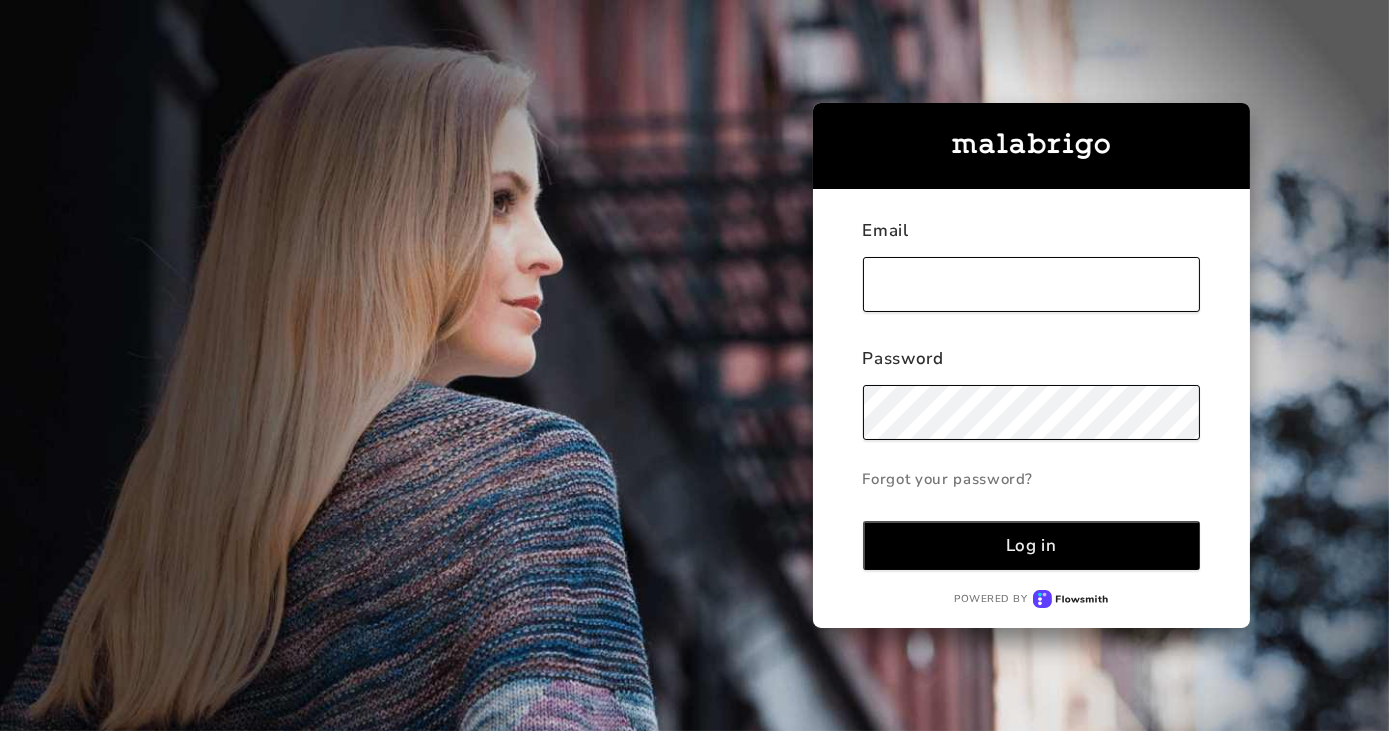 click at bounding box center (1032, 284) 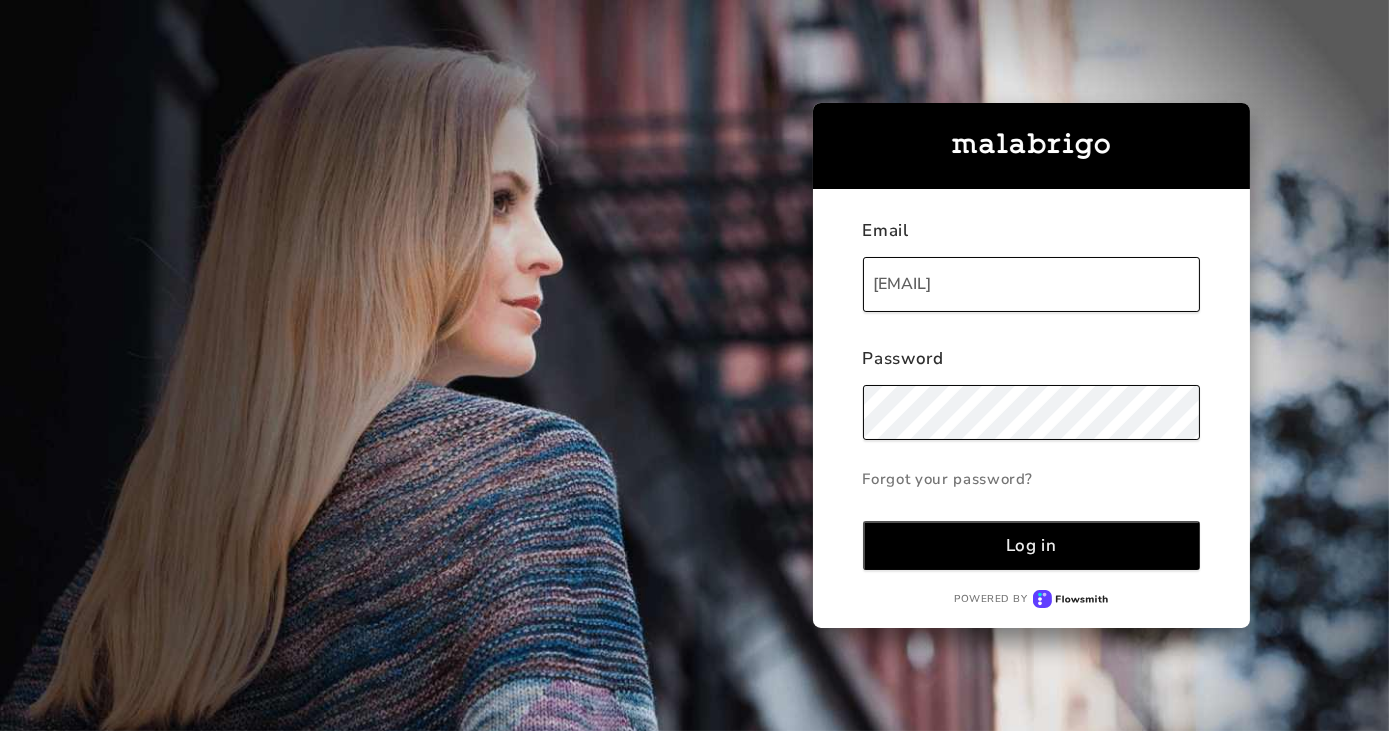 click on "Log in" at bounding box center (1032, 545) 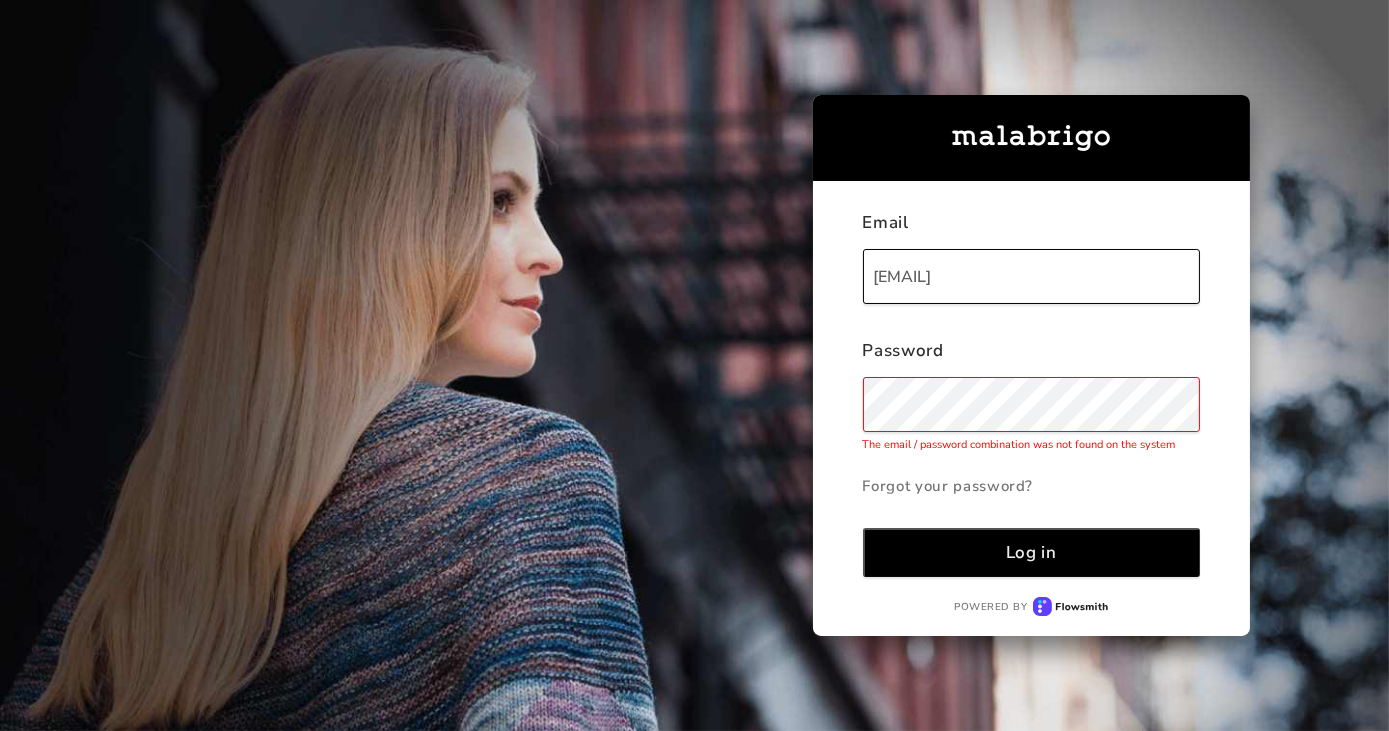 click on "Email [EMAIL] Password The email / password combination was not found on the system Forgot your password? Log in Powered by" at bounding box center [625, 365] 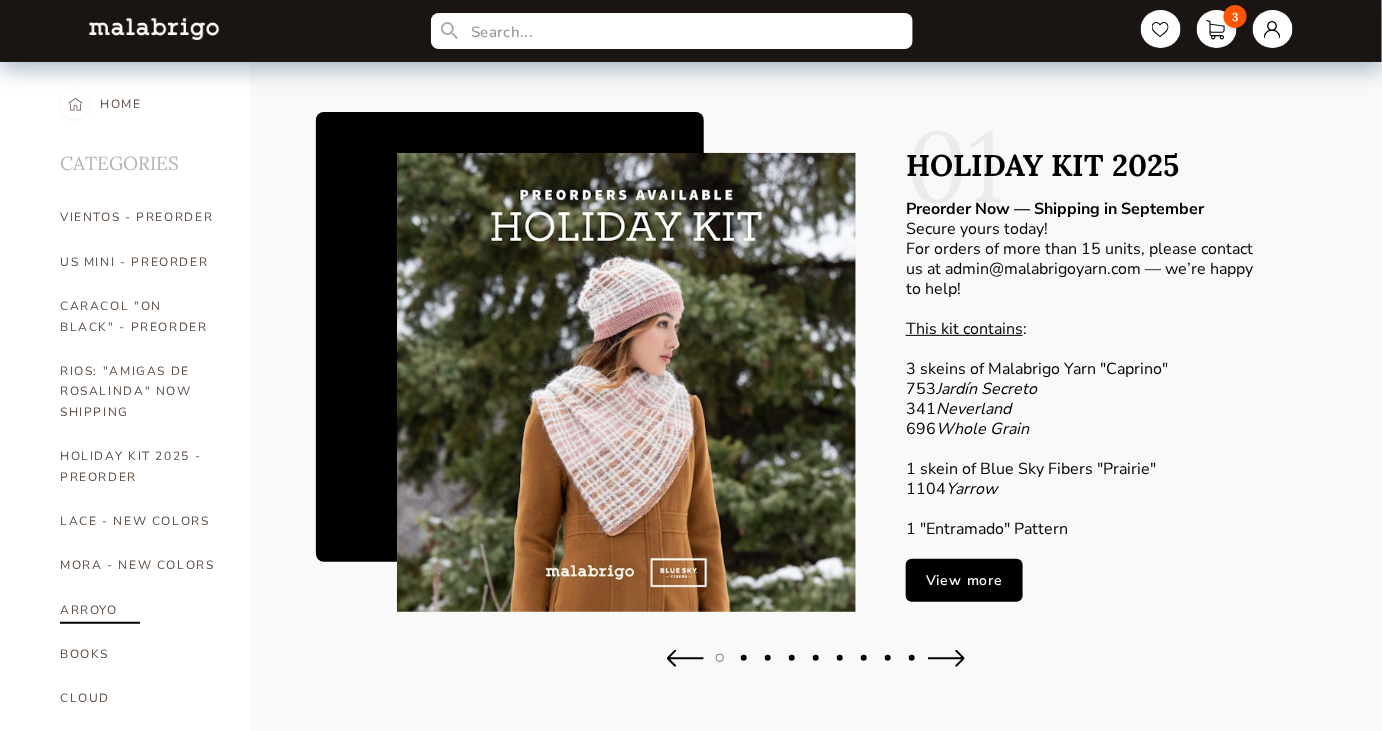 click on "ARROYO" at bounding box center [140, 610] 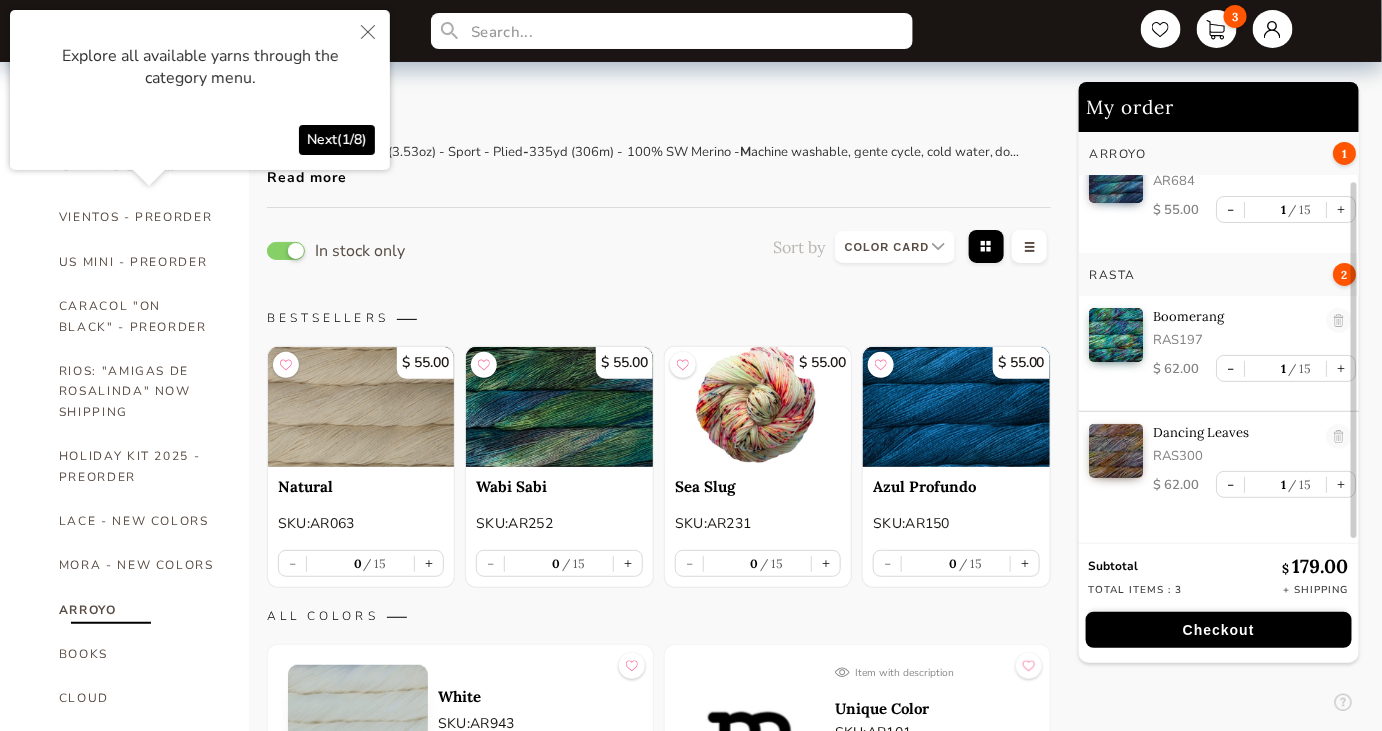 scroll, scrollTop: 59, scrollLeft: 0, axis: vertical 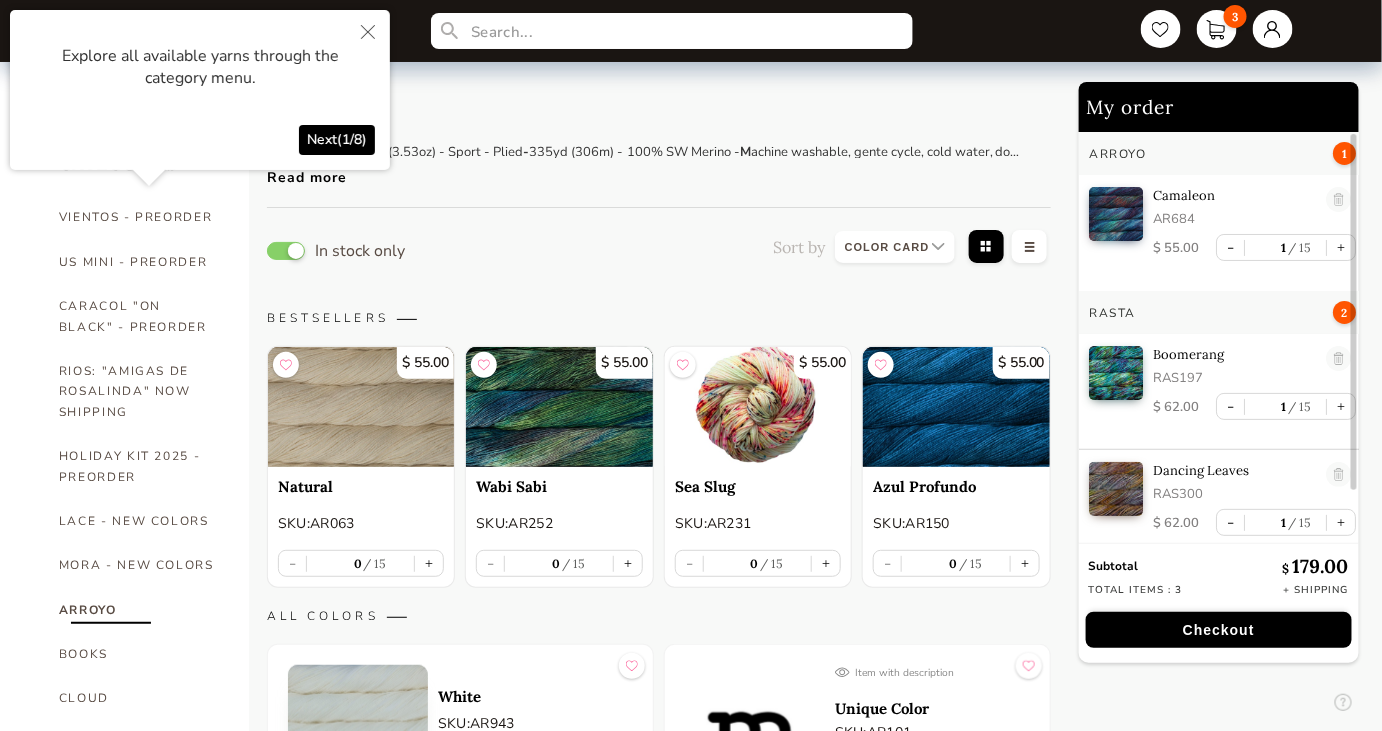 click 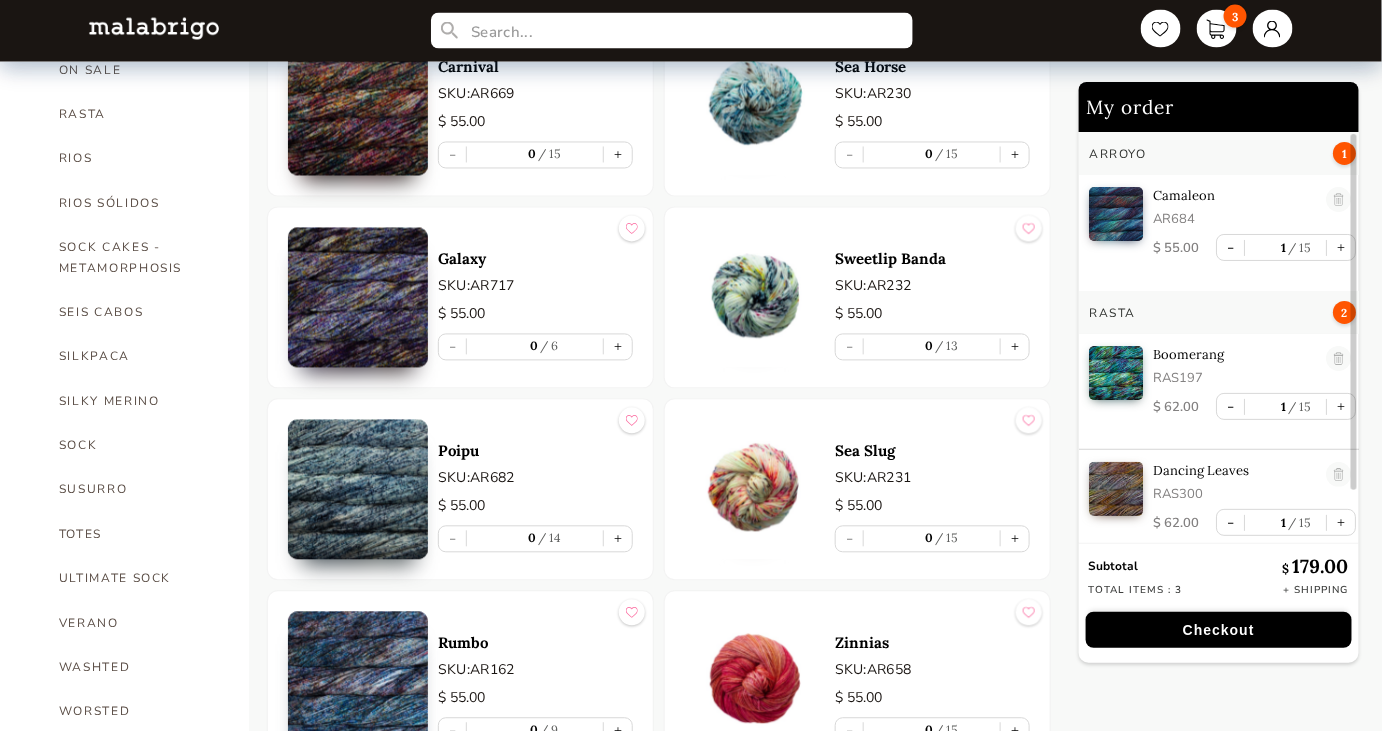 scroll, scrollTop: 1363, scrollLeft: 0, axis: vertical 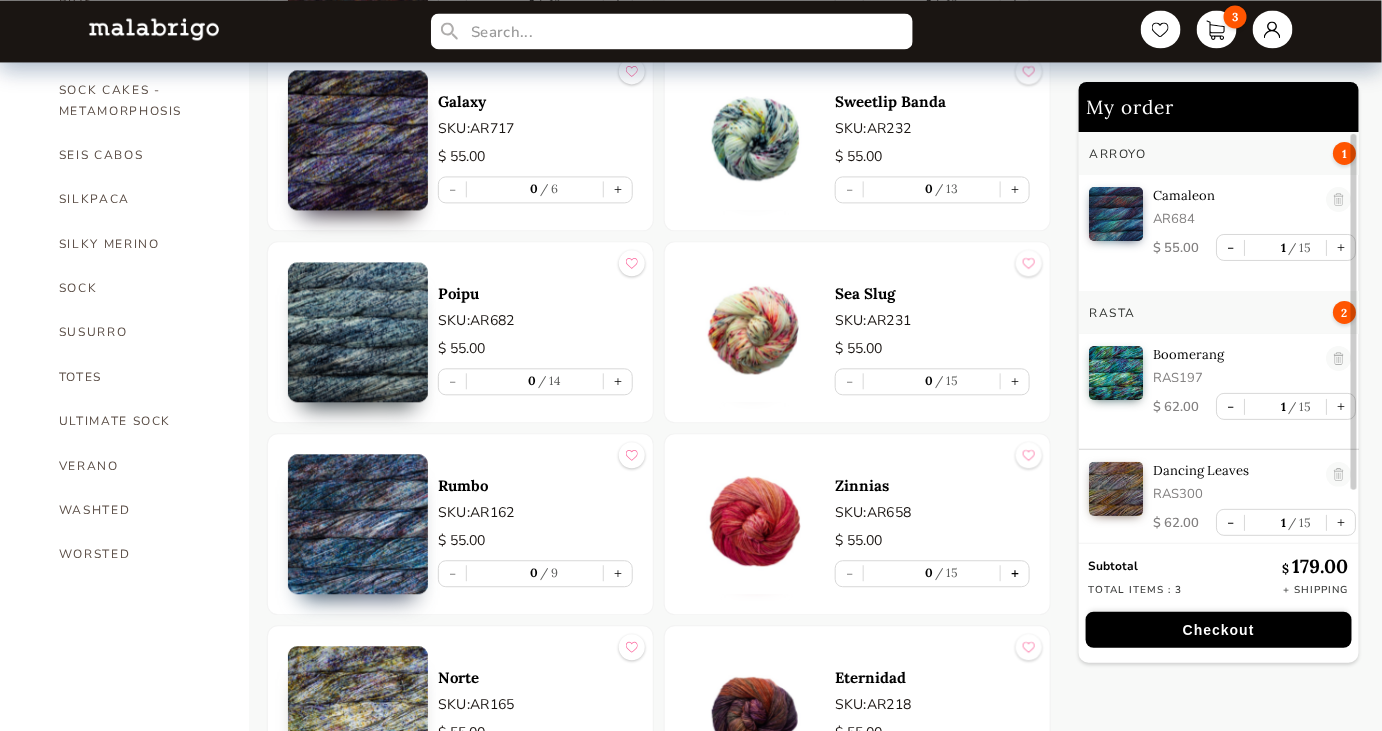 click on "+" at bounding box center [1015, 573] 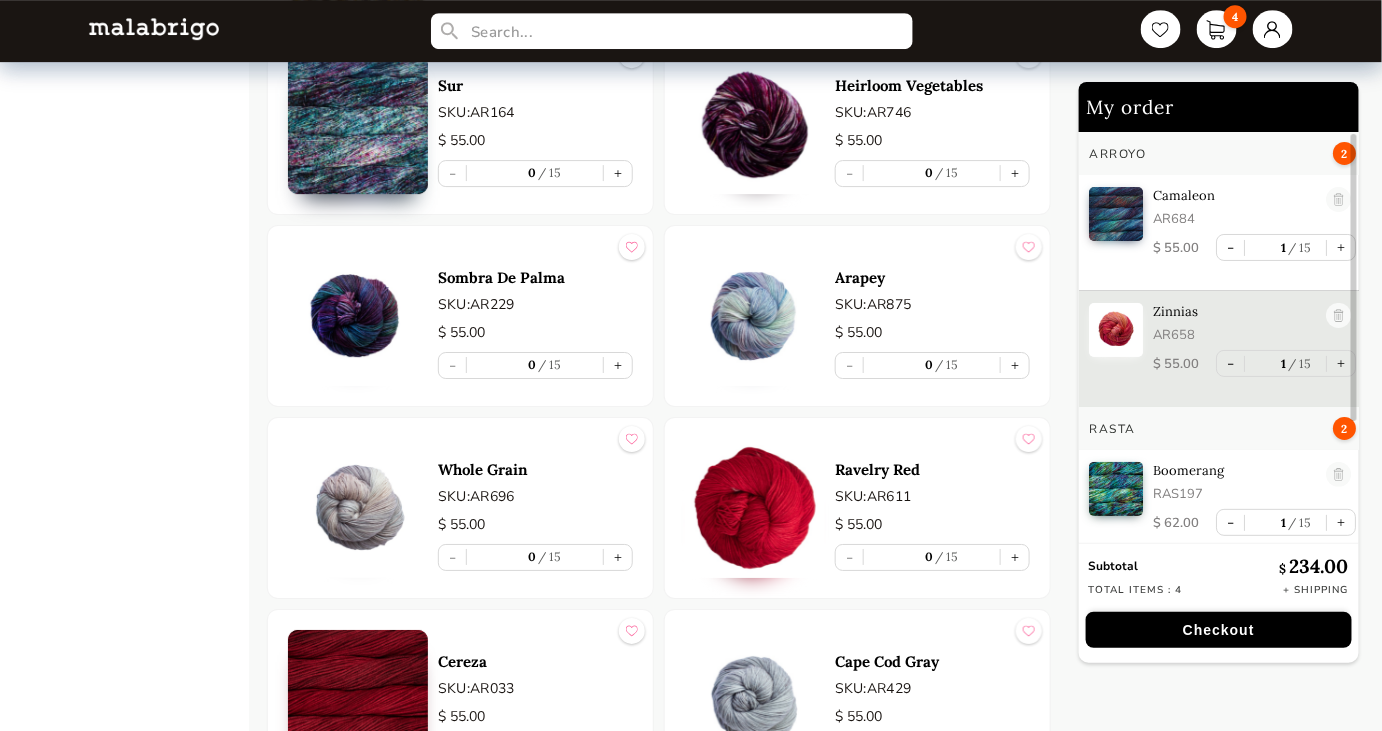 scroll, scrollTop: 2272, scrollLeft: 0, axis: vertical 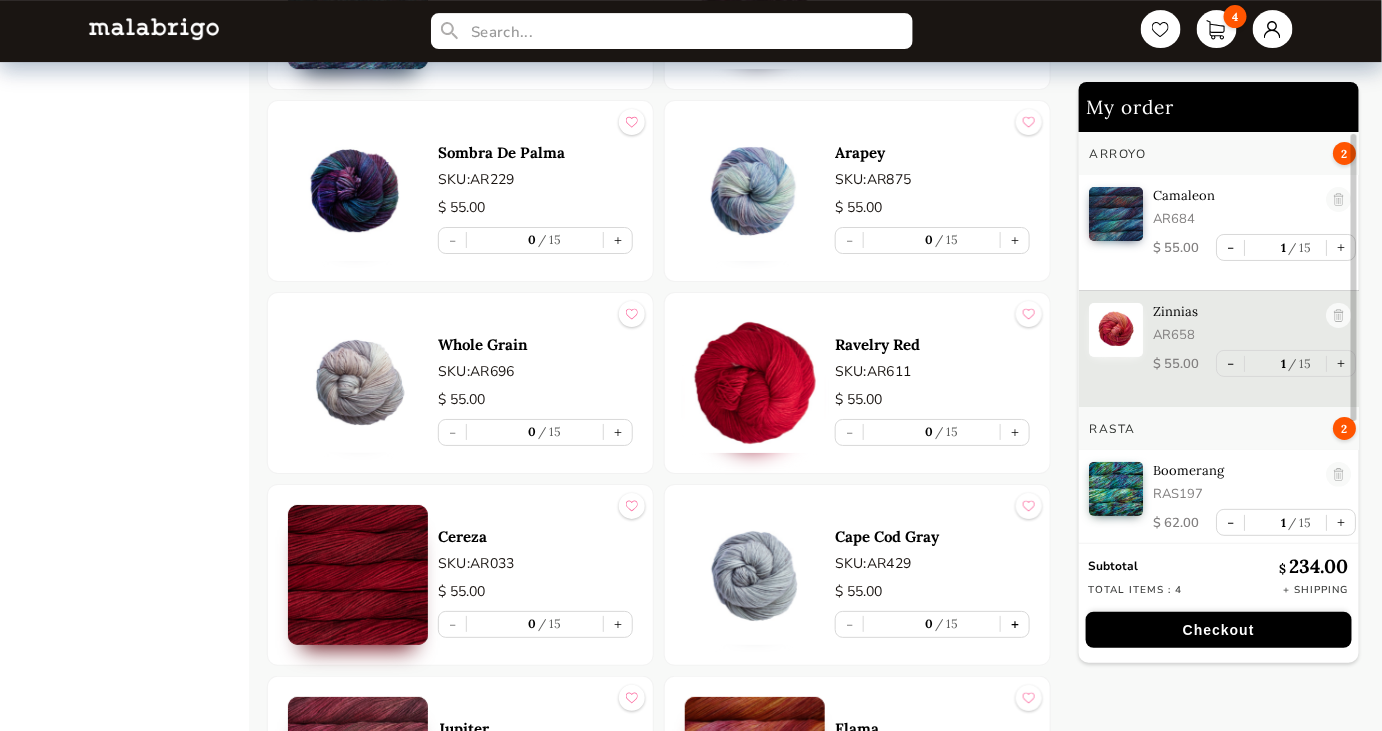 click on "+" at bounding box center [1015, 624] 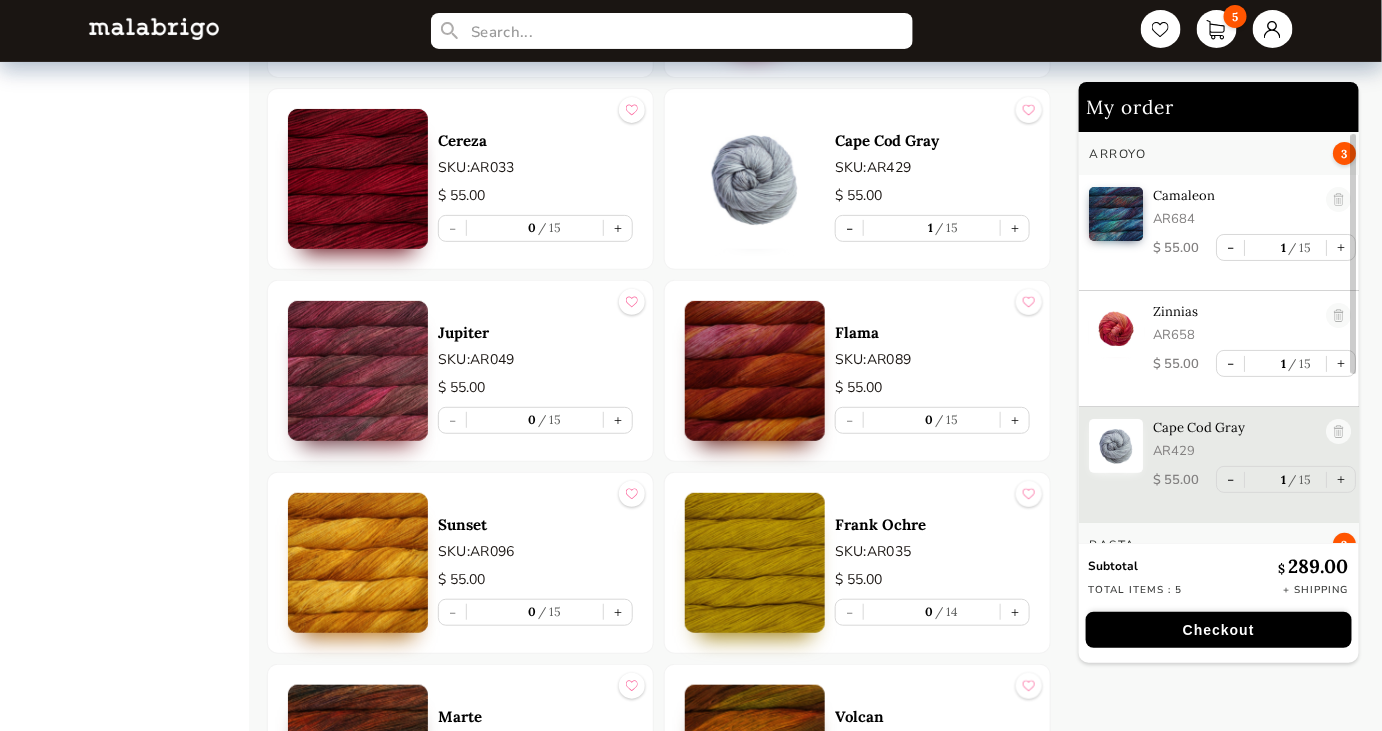 scroll, scrollTop: 2727, scrollLeft: 0, axis: vertical 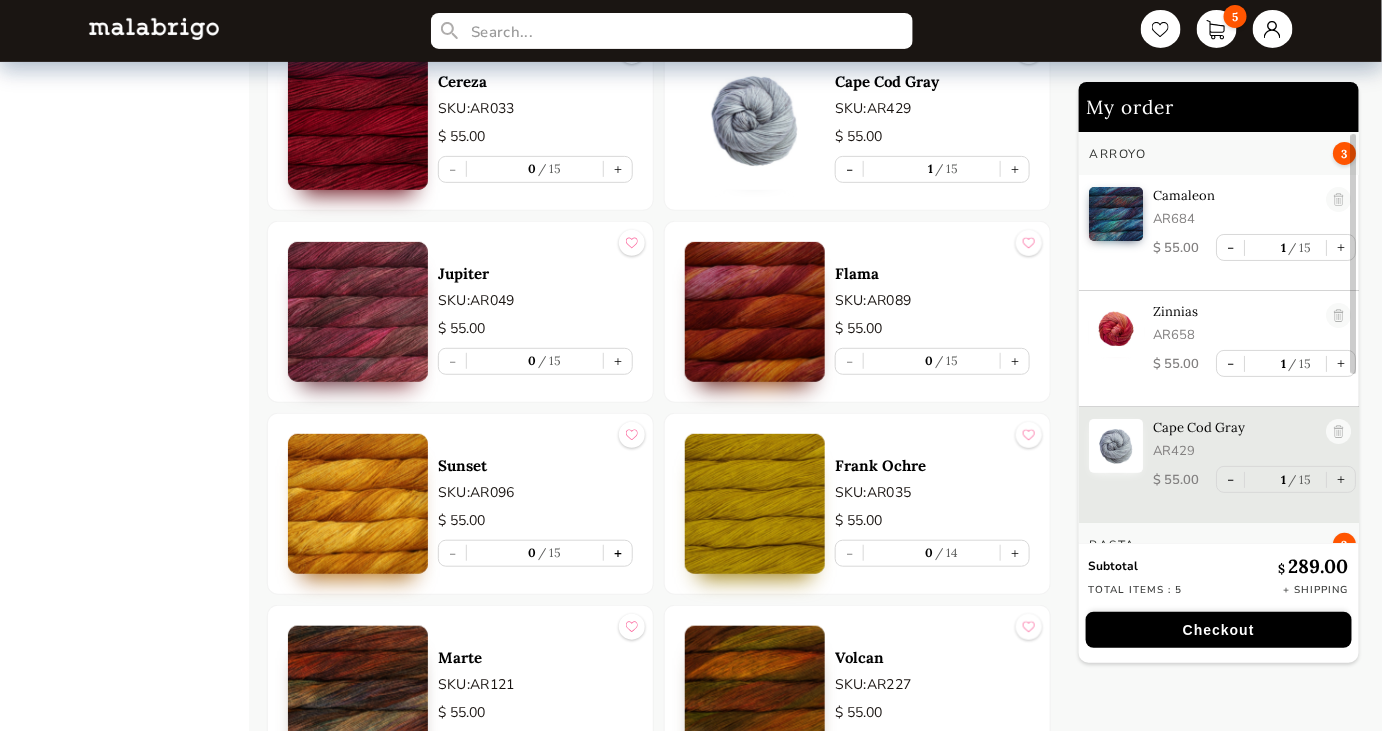 click on "+" at bounding box center [618, 553] 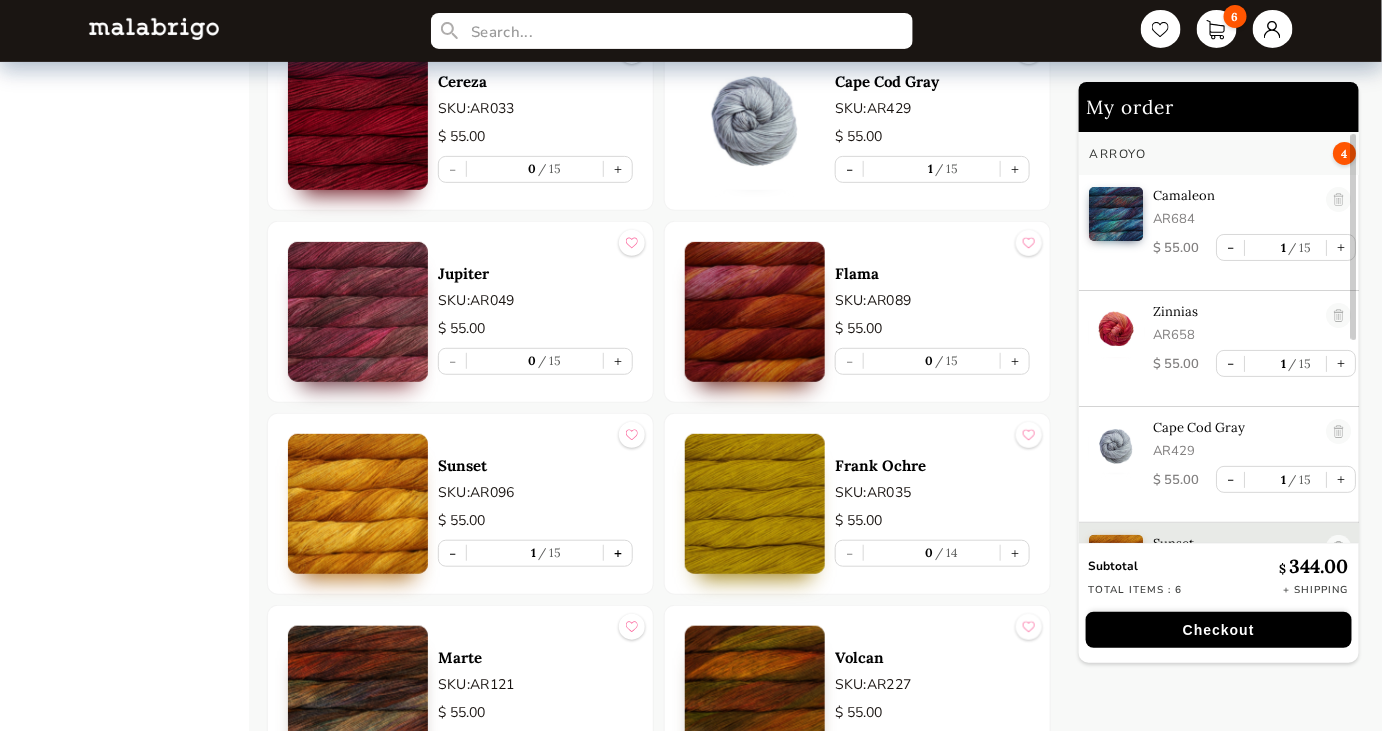 scroll, scrollTop: 58, scrollLeft: 0, axis: vertical 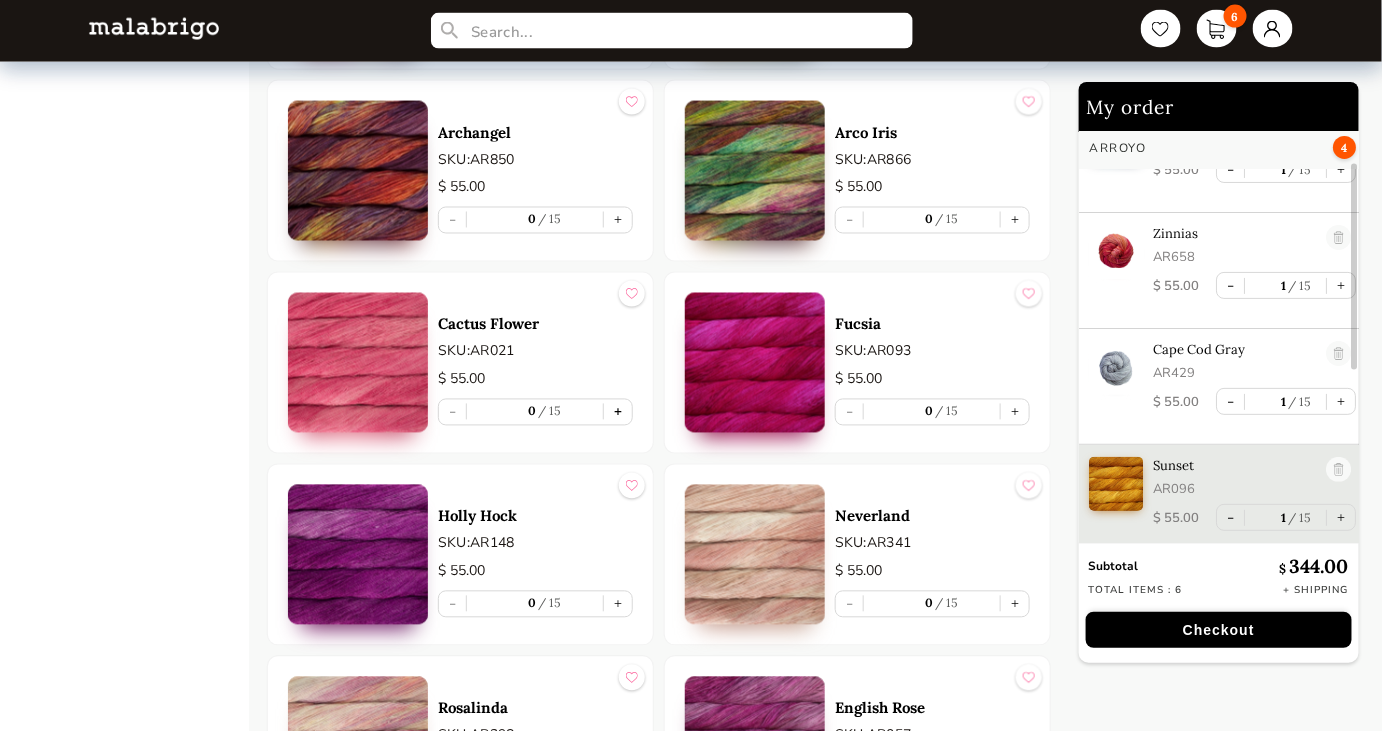 click on "+" at bounding box center (618, 412) 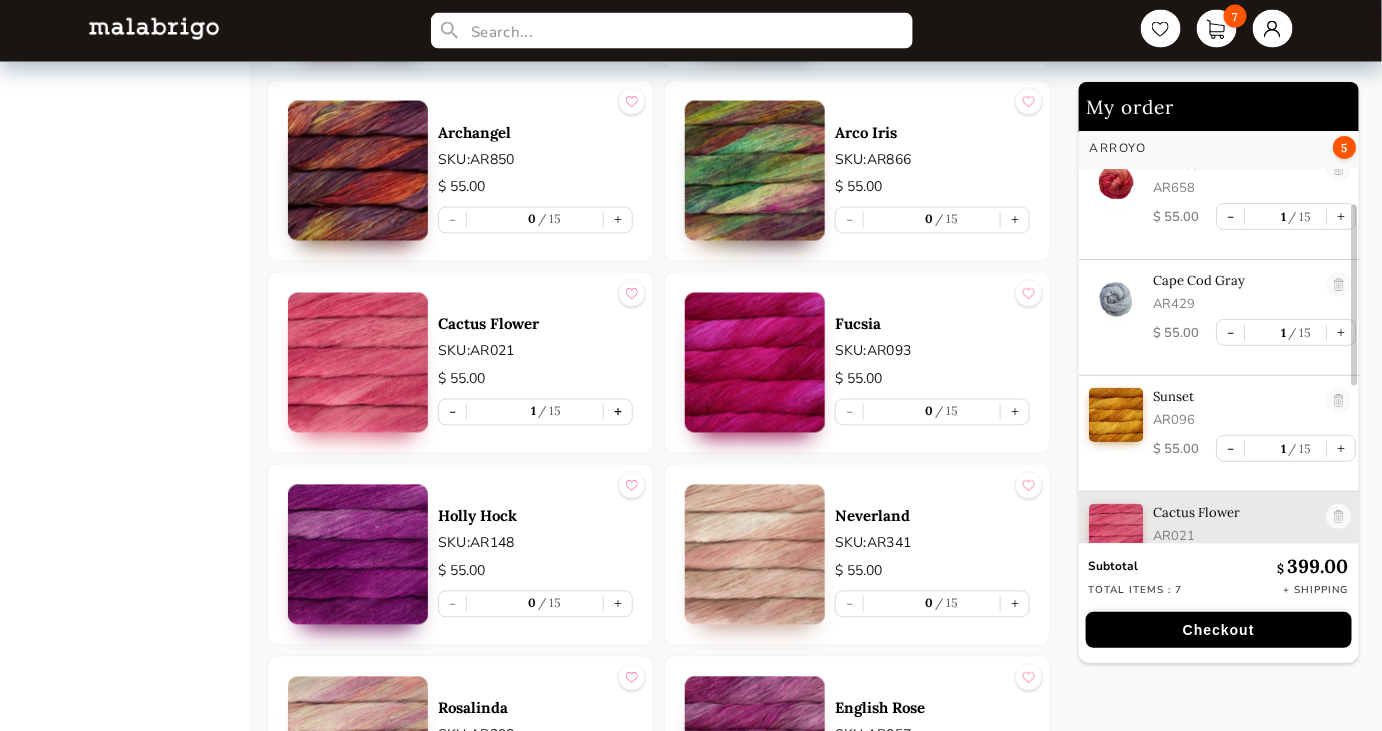scroll, scrollTop: 187, scrollLeft: 0, axis: vertical 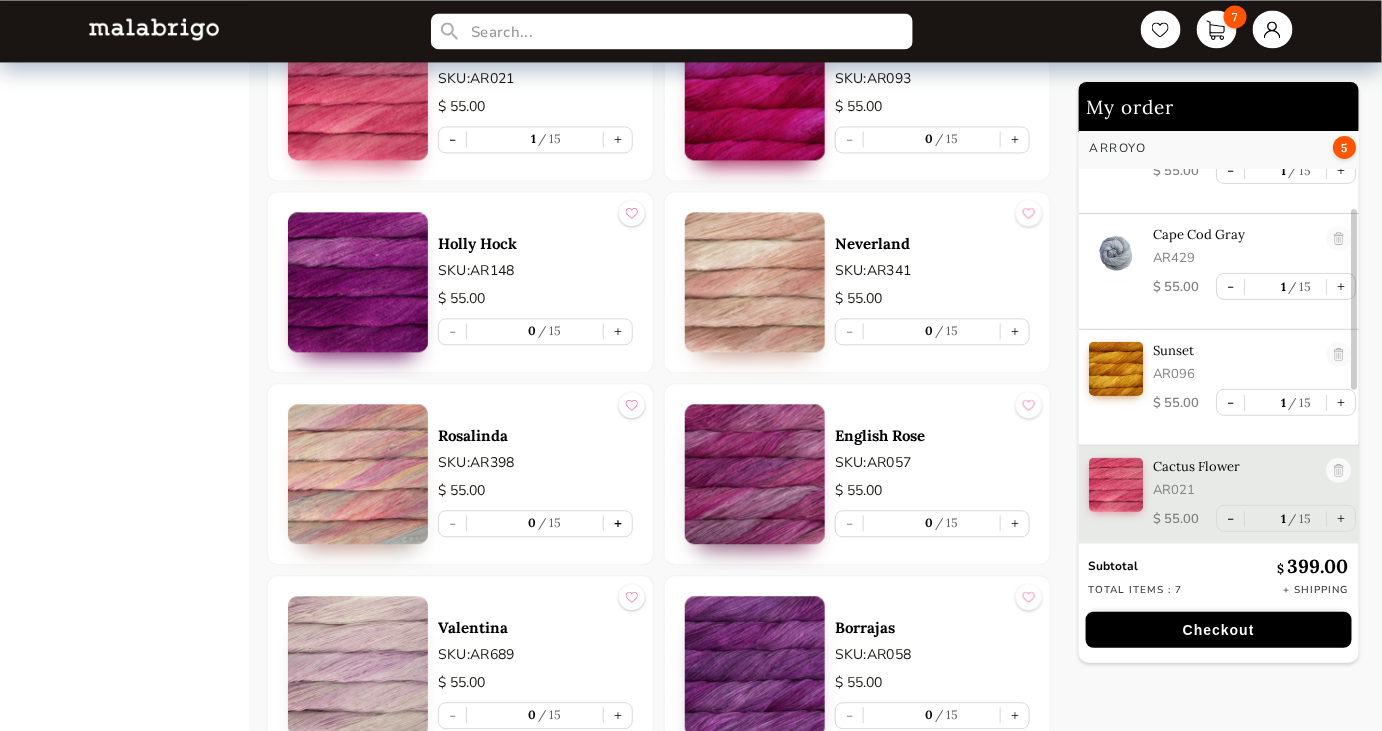 click on "+" at bounding box center (618, 523) 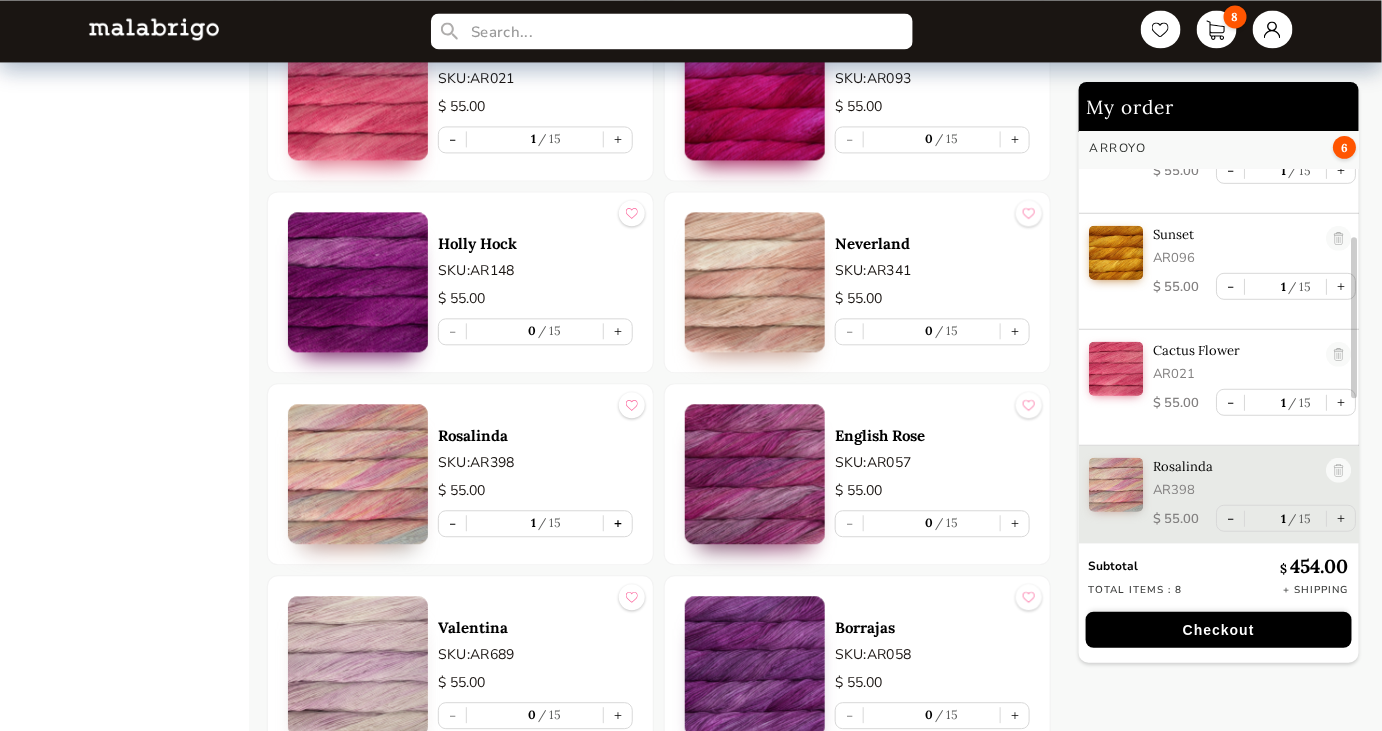 scroll, scrollTop: 304, scrollLeft: 0, axis: vertical 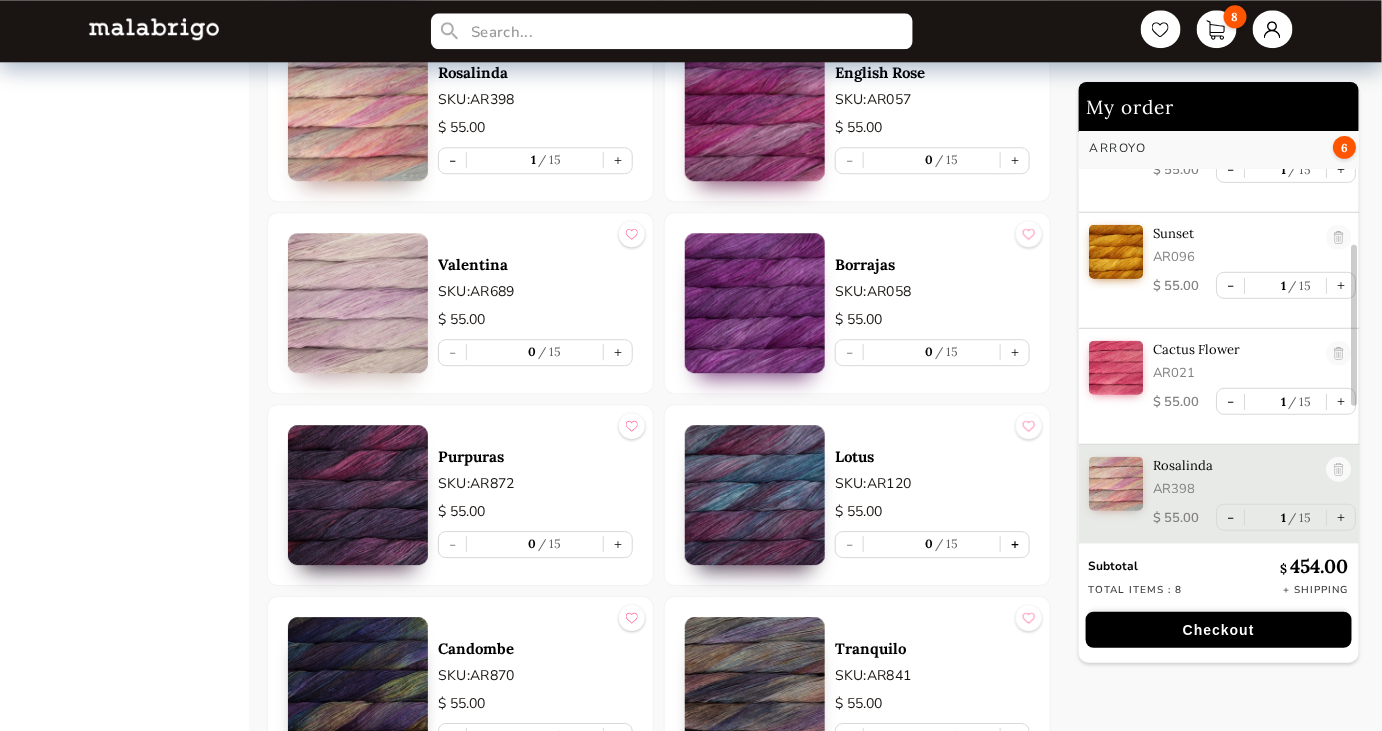 click on "+" at bounding box center (1015, 544) 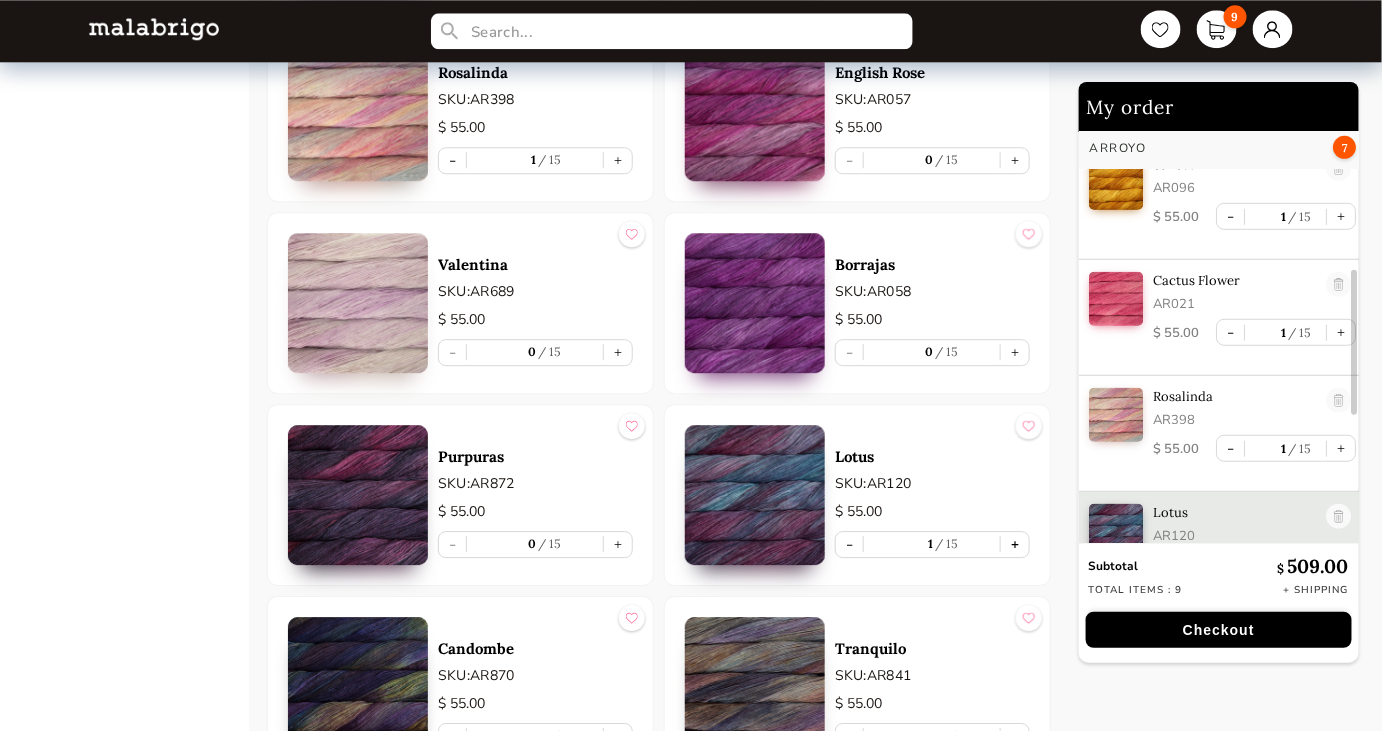 scroll, scrollTop: 419, scrollLeft: 0, axis: vertical 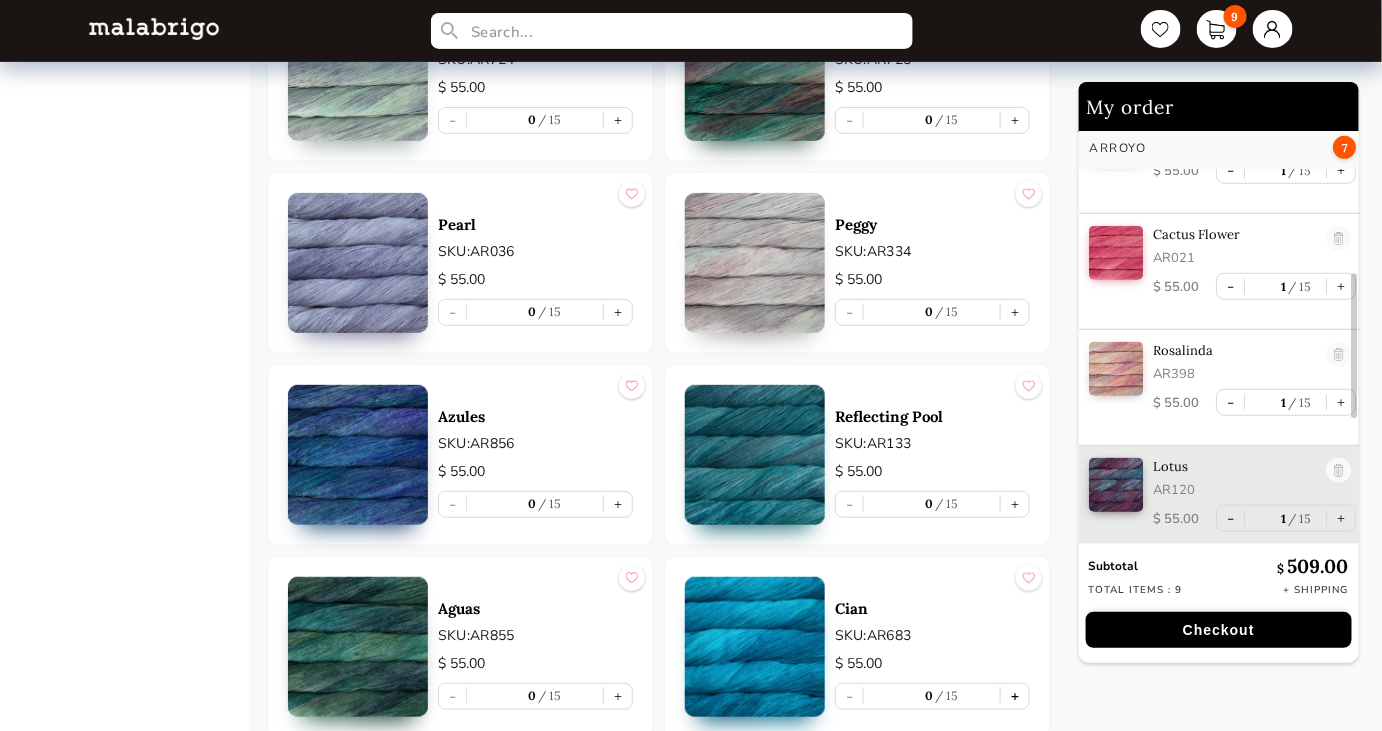 click on "+" at bounding box center (1015, 696) 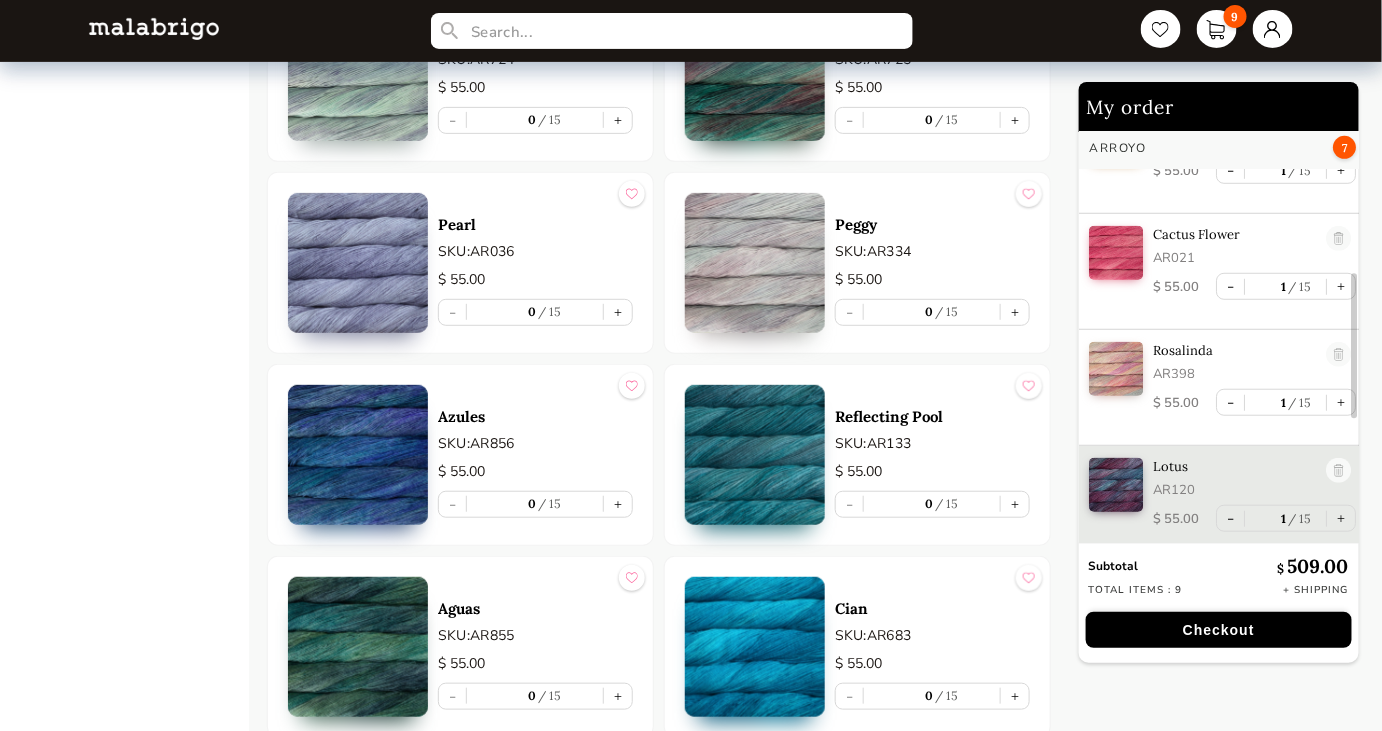 type on "1" 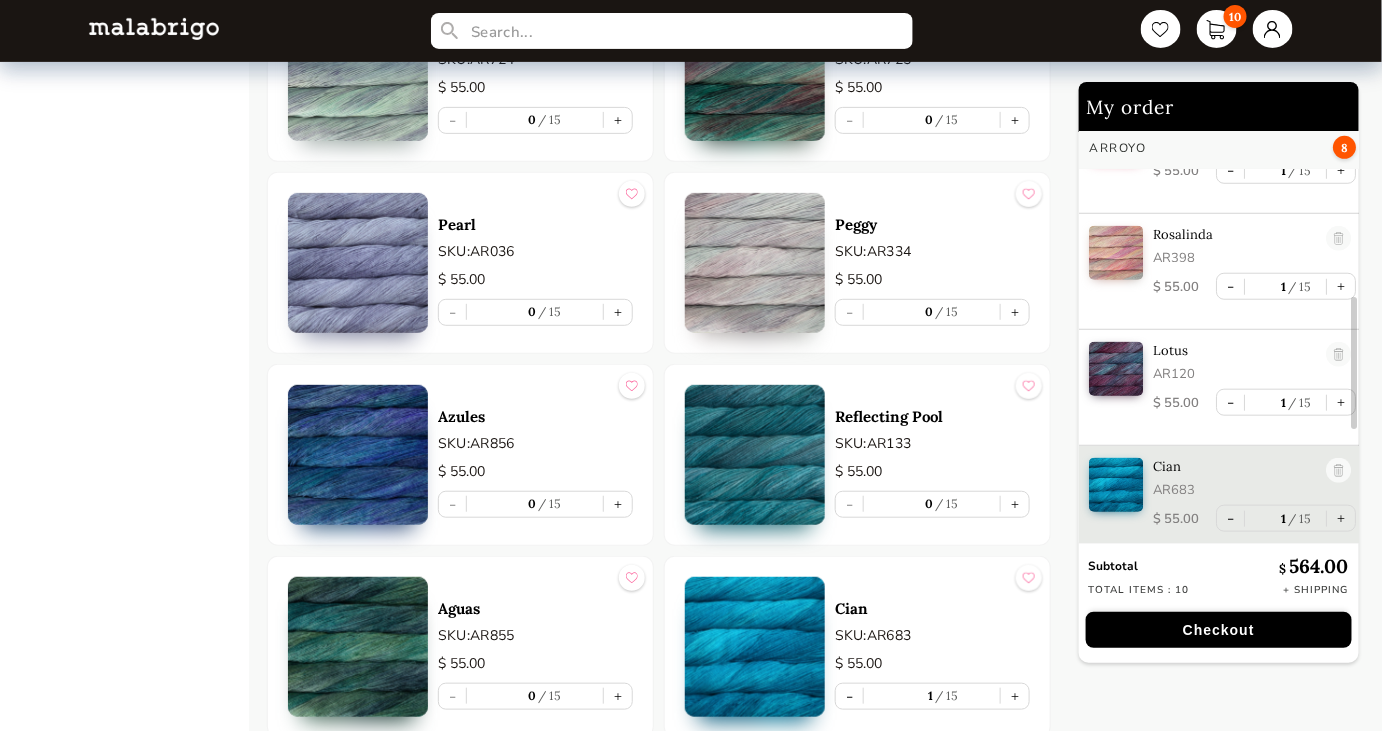 scroll, scrollTop: 536, scrollLeft: 0, axis: vertical 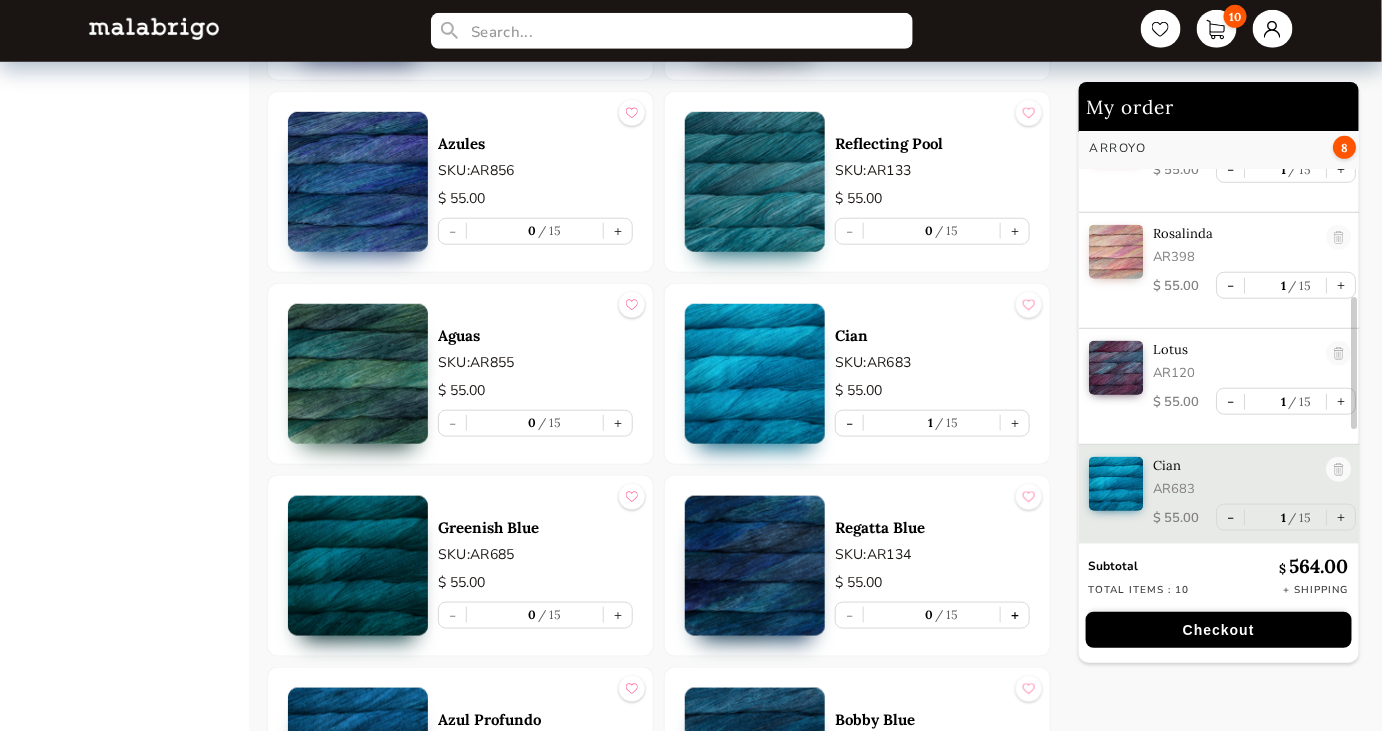 click on "+" at bounding box center [1015, 615] 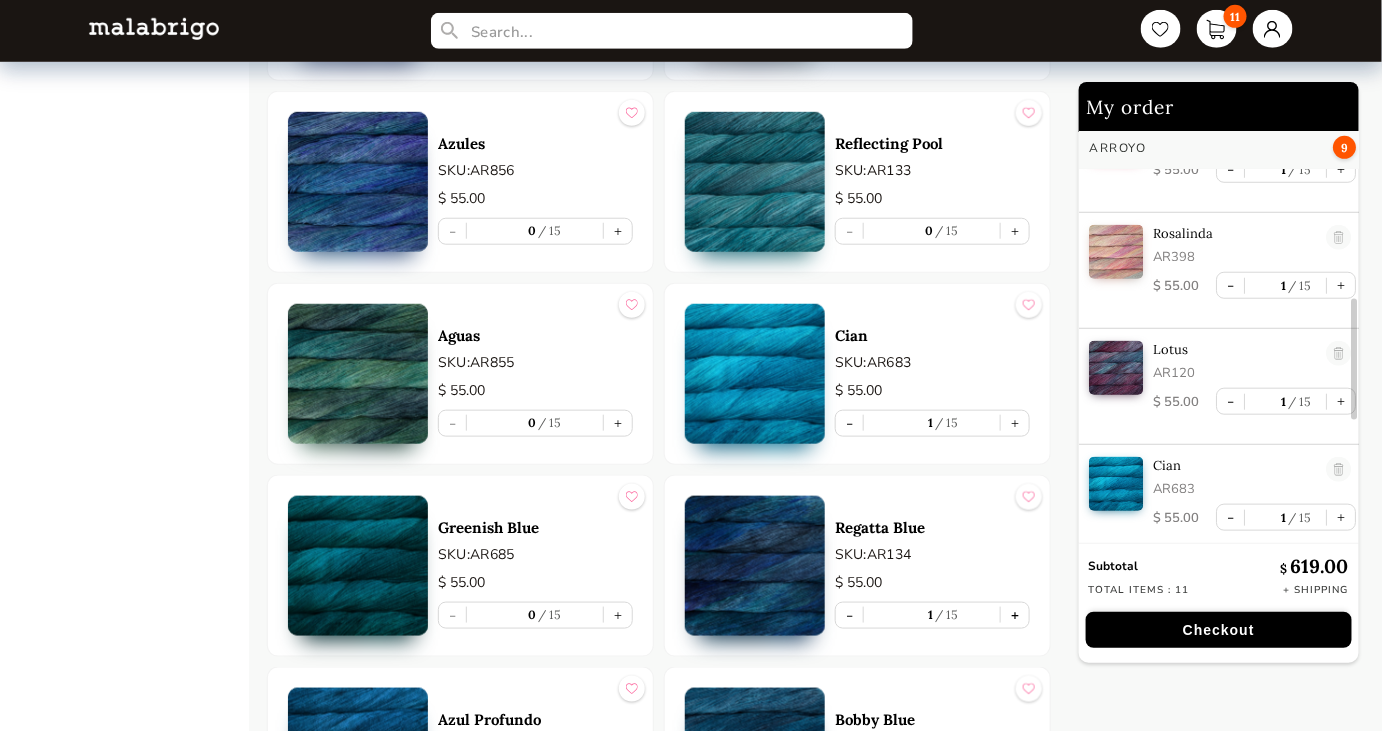 scroll, scrollTop: 651, scrollLeft: 0, axis: vertical 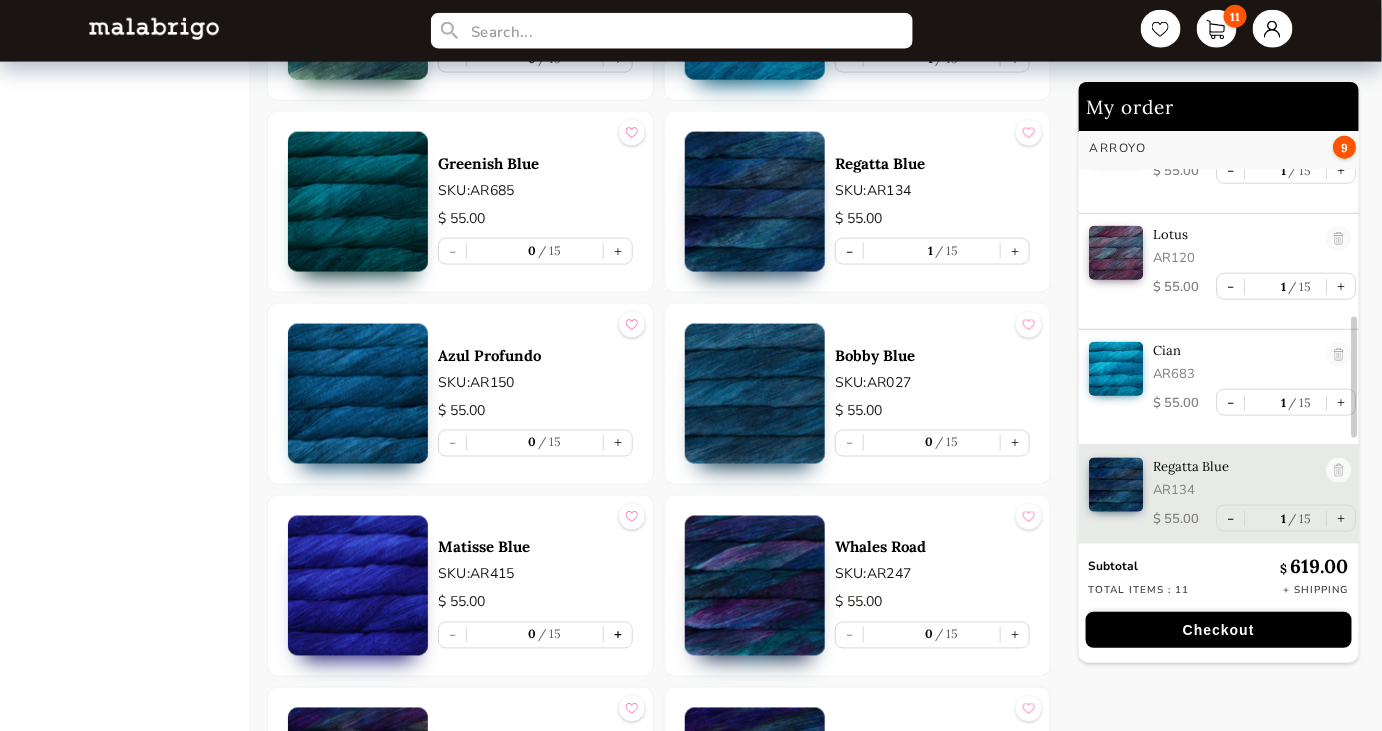 click on "+" at bounding box center [618, 635] 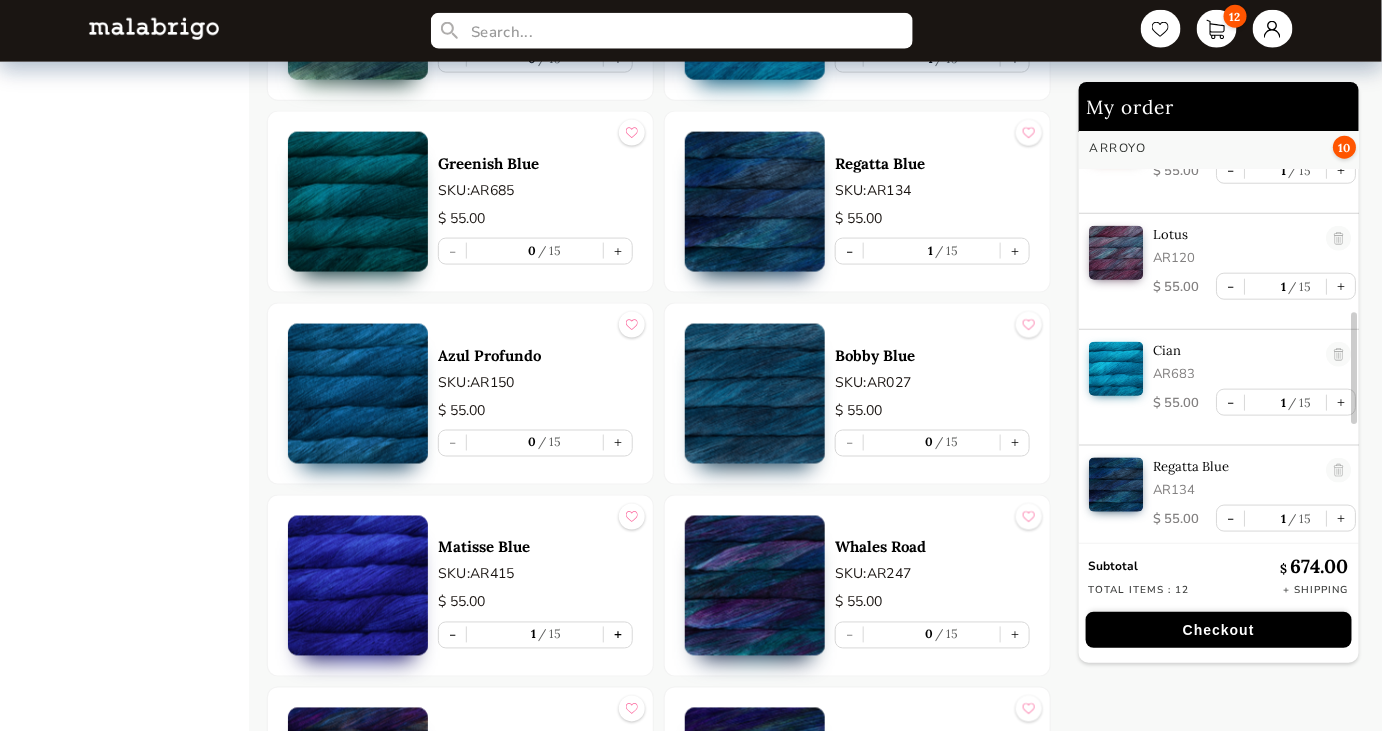 scroll, scrollTop: 768, scrollLeft: 0, axis: vertical 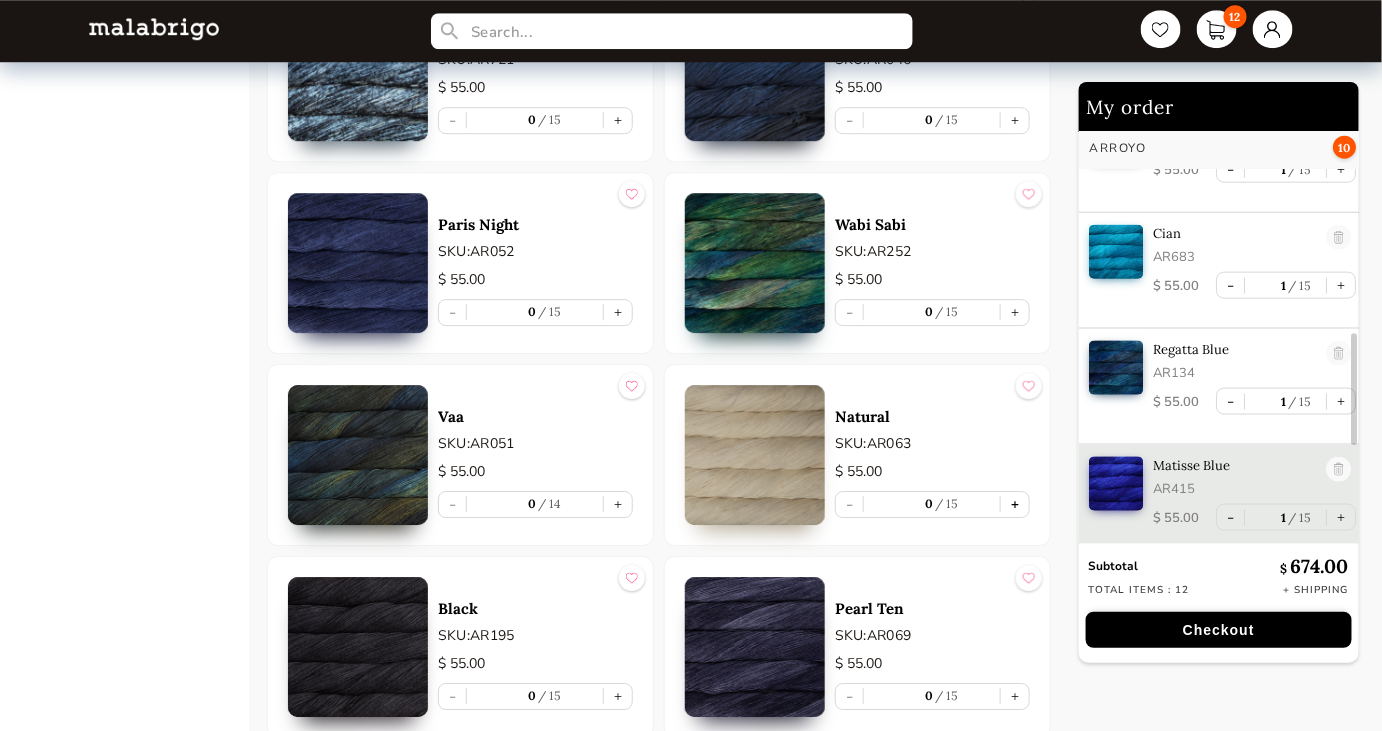 click on "+" at bounding box center (1015, 504) 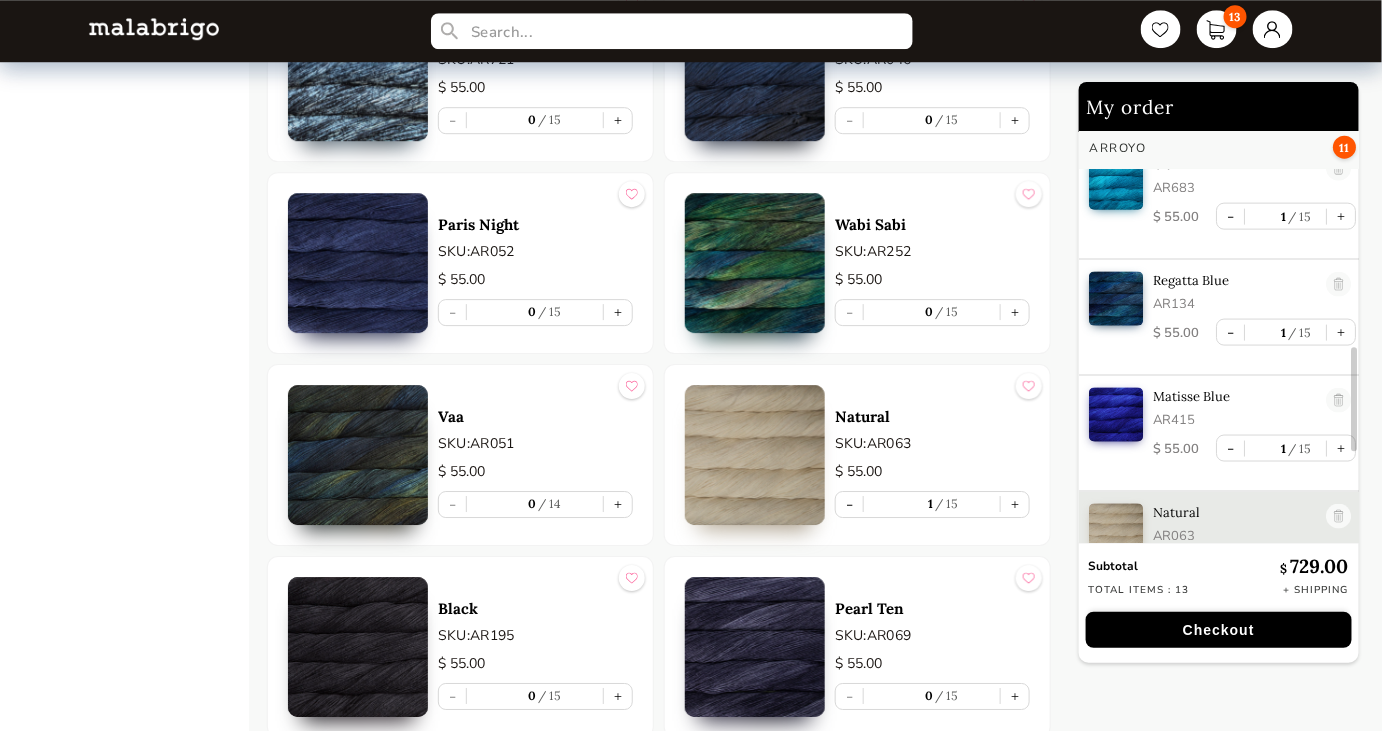 scroll, scrollTop: 883, scrollLeft: 0, axis: vertical 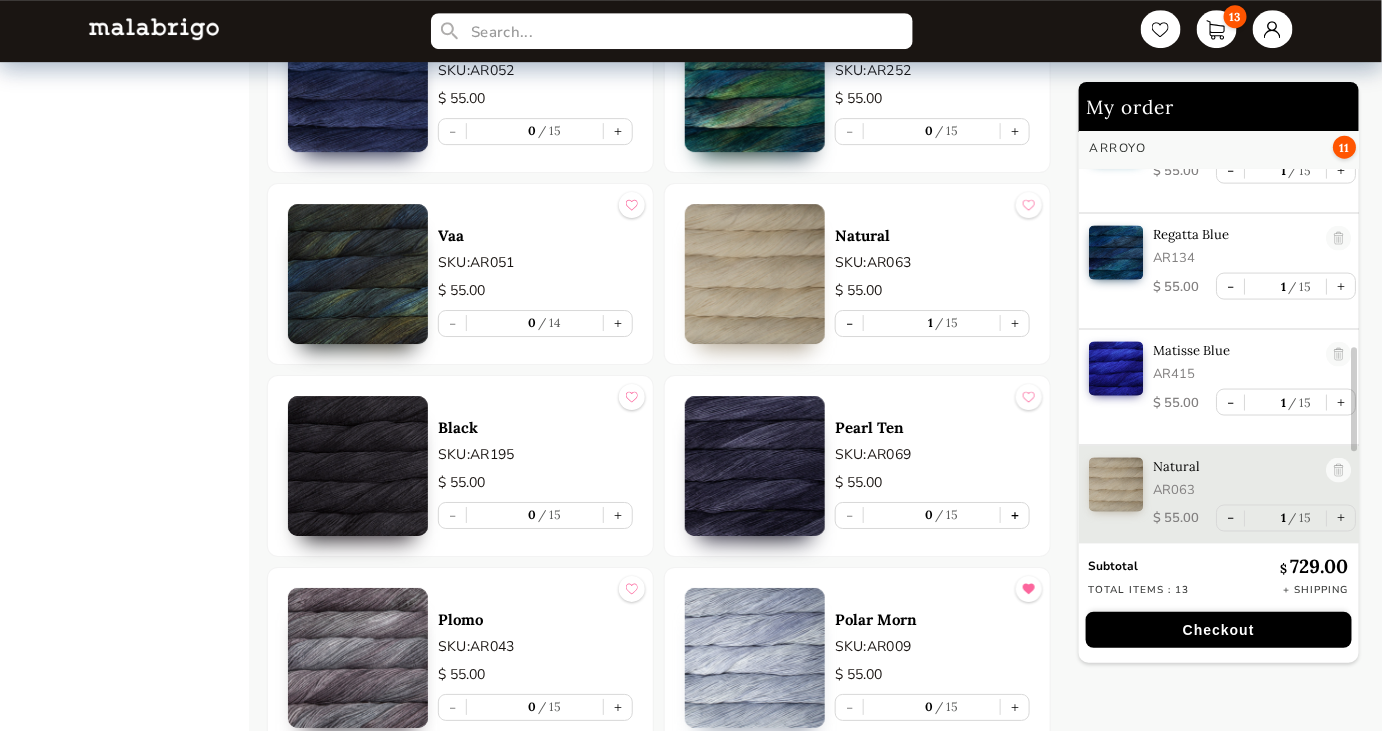 click on "+" at bounding box center [1015, 515] 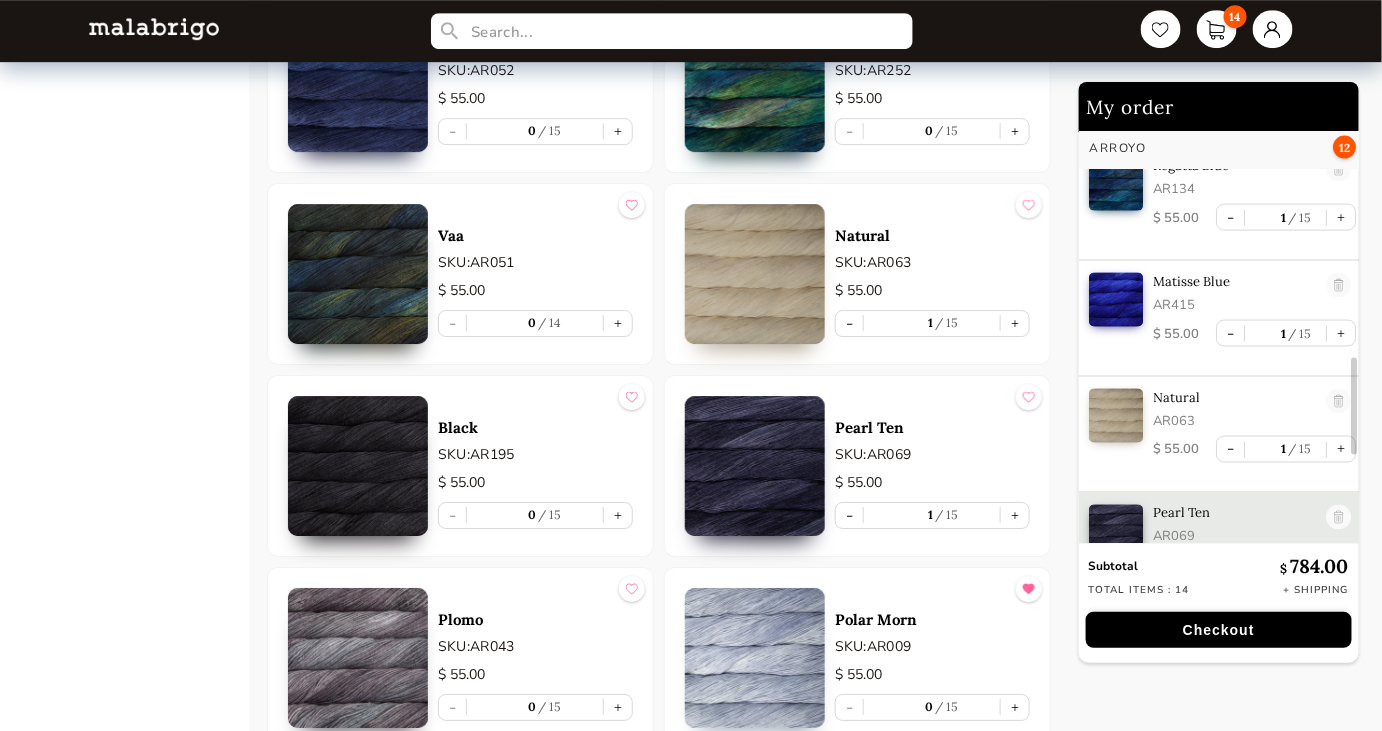 scroll, scrollTop: 1000, scrollLeft: 0, axis: vertical 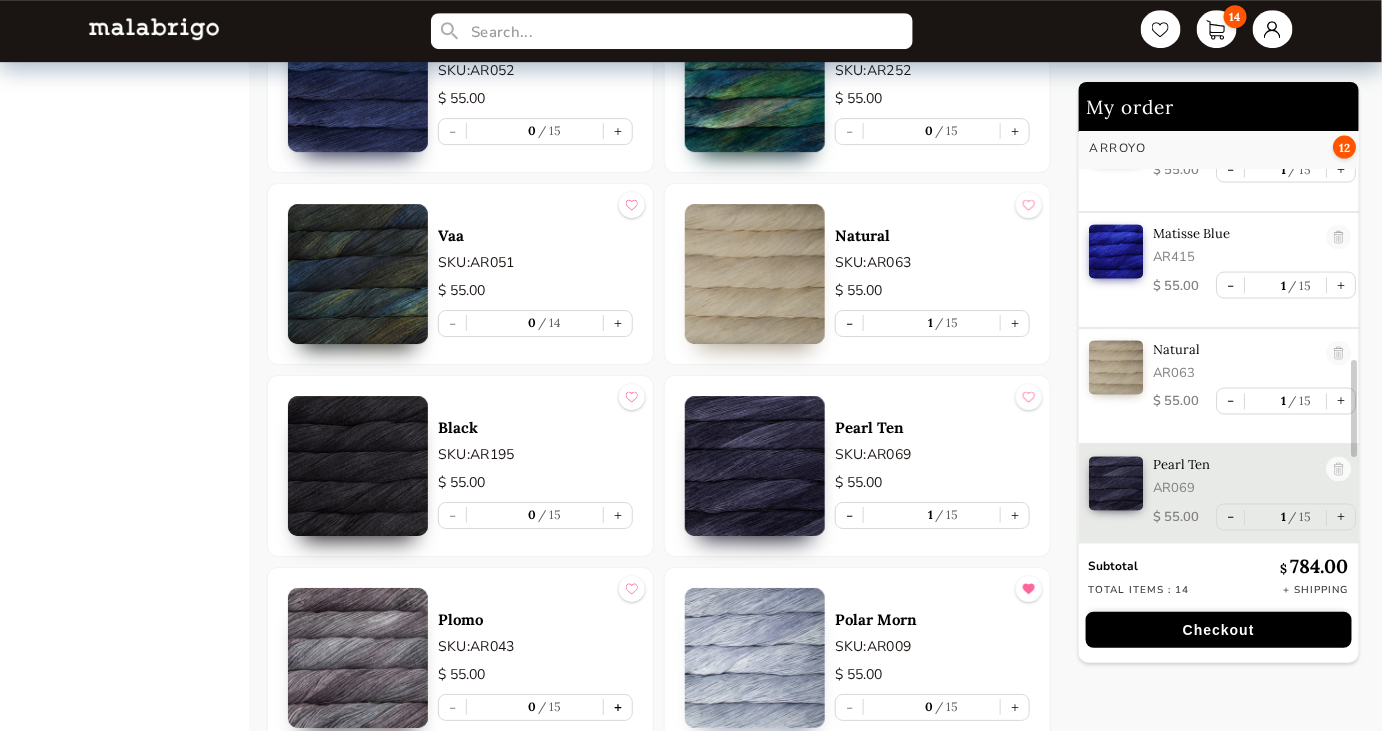 click on "+" at bounding box center [618, 707] 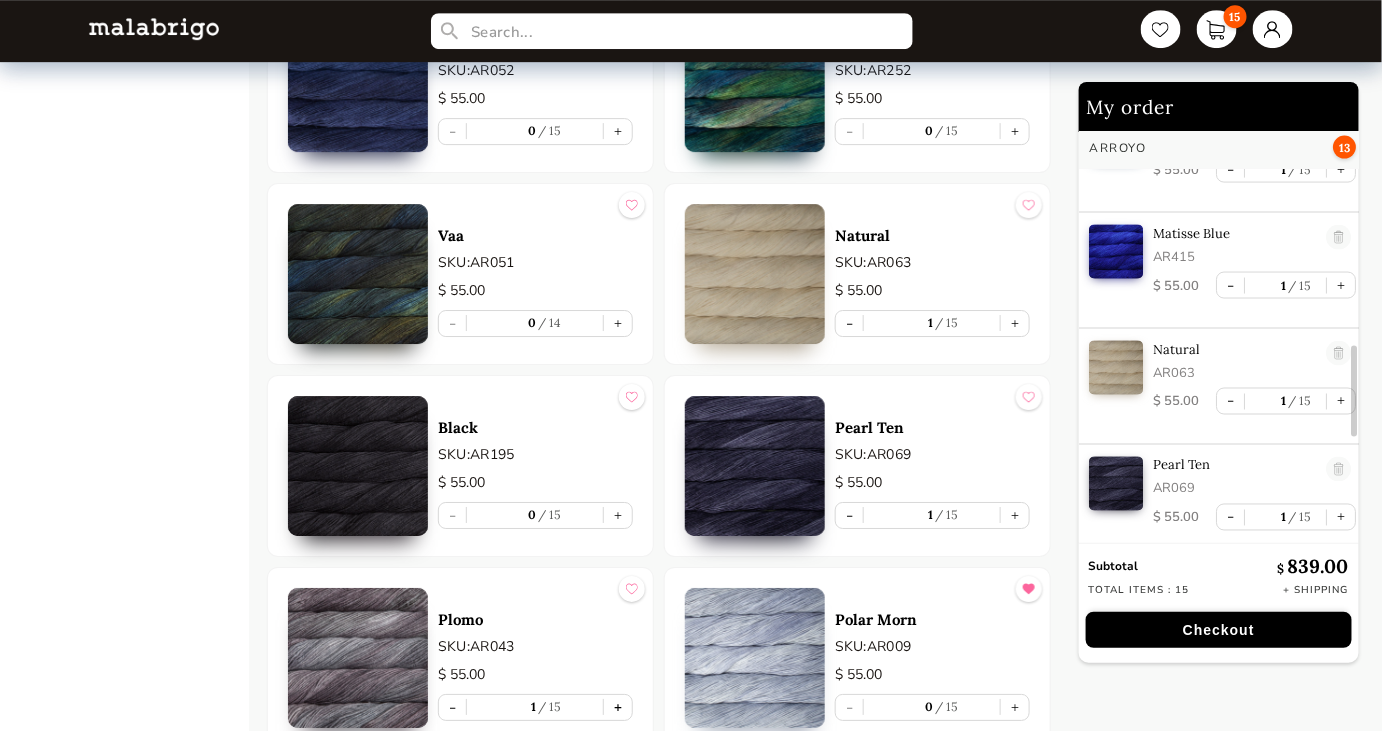 type on "1" 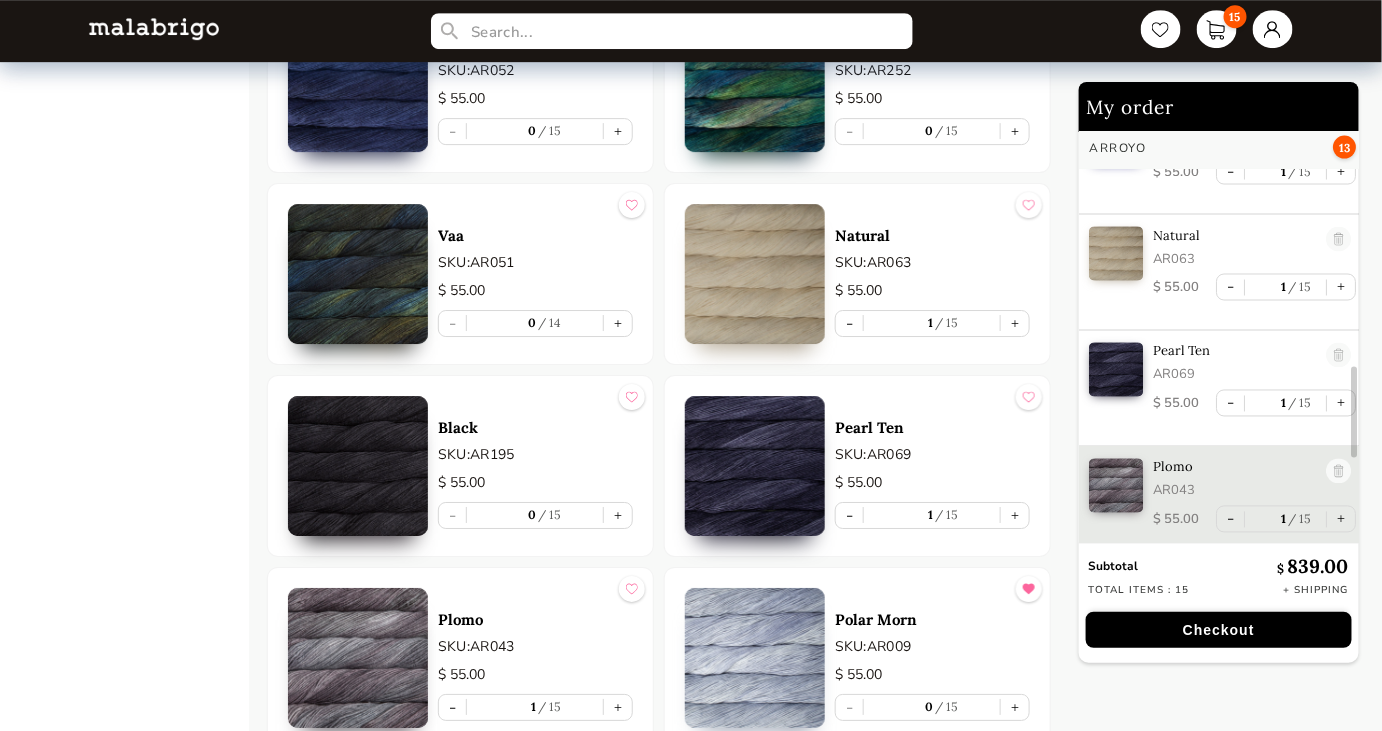 scroll, scrollTop: 1115, scrollLeft: 0, axis: vertical 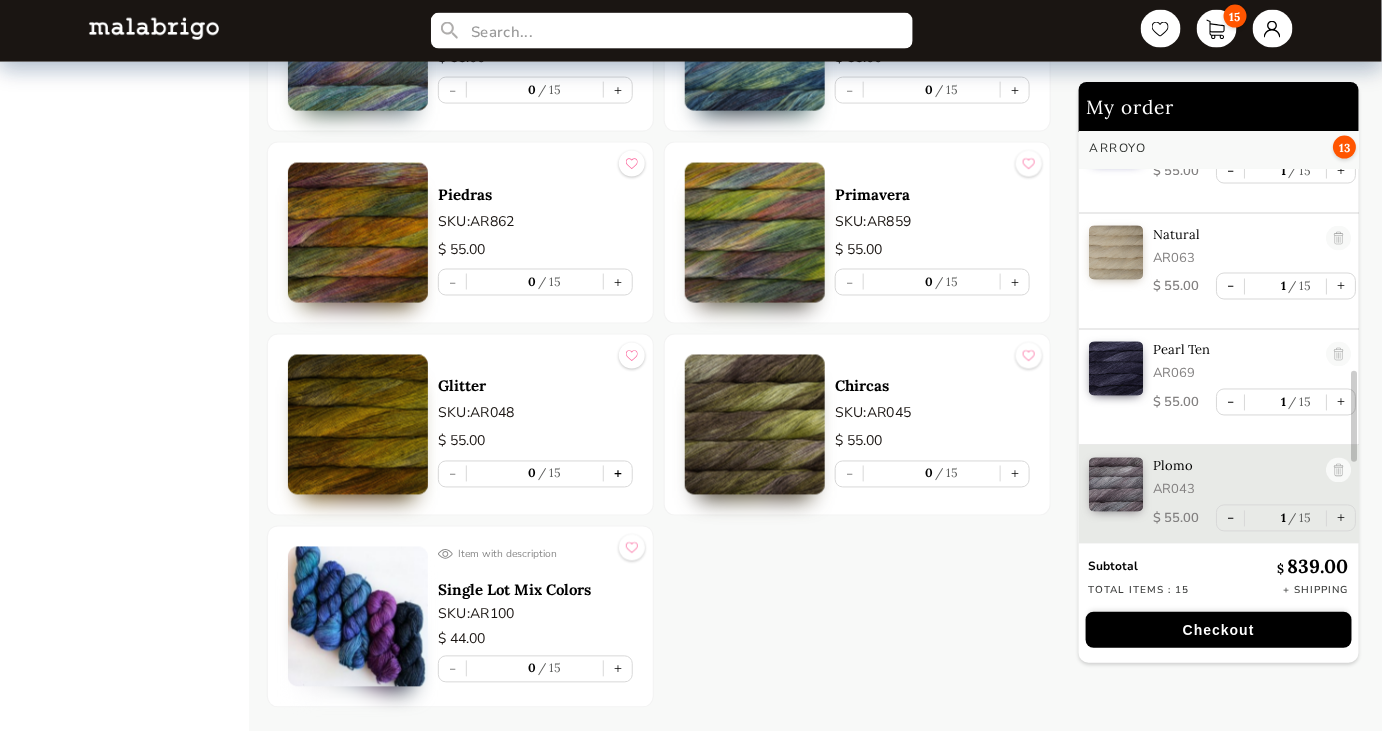 click on "+" at bounding box center (618, 474) 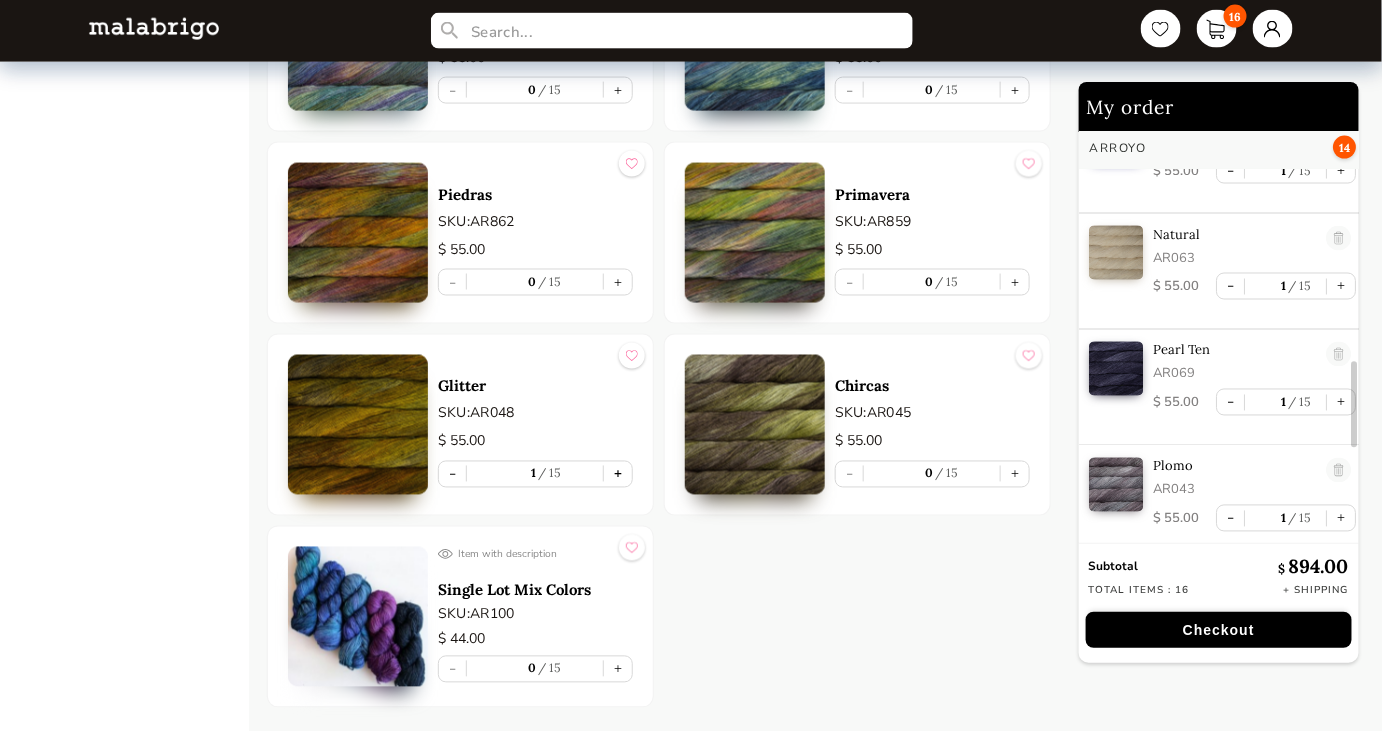 scroll, scrollTop: 1232, scrollLeft: 0, axis: vertical 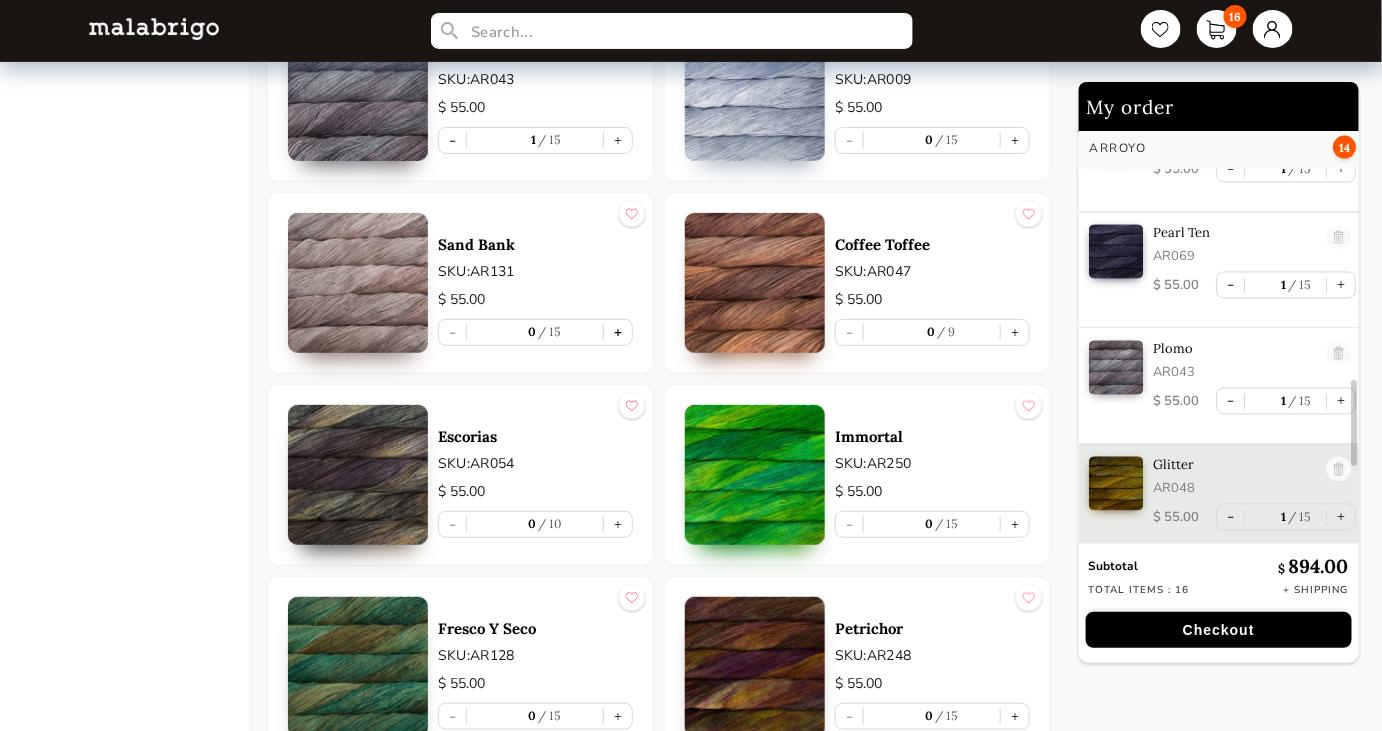 click on "+" at bounding box center [618, 332] 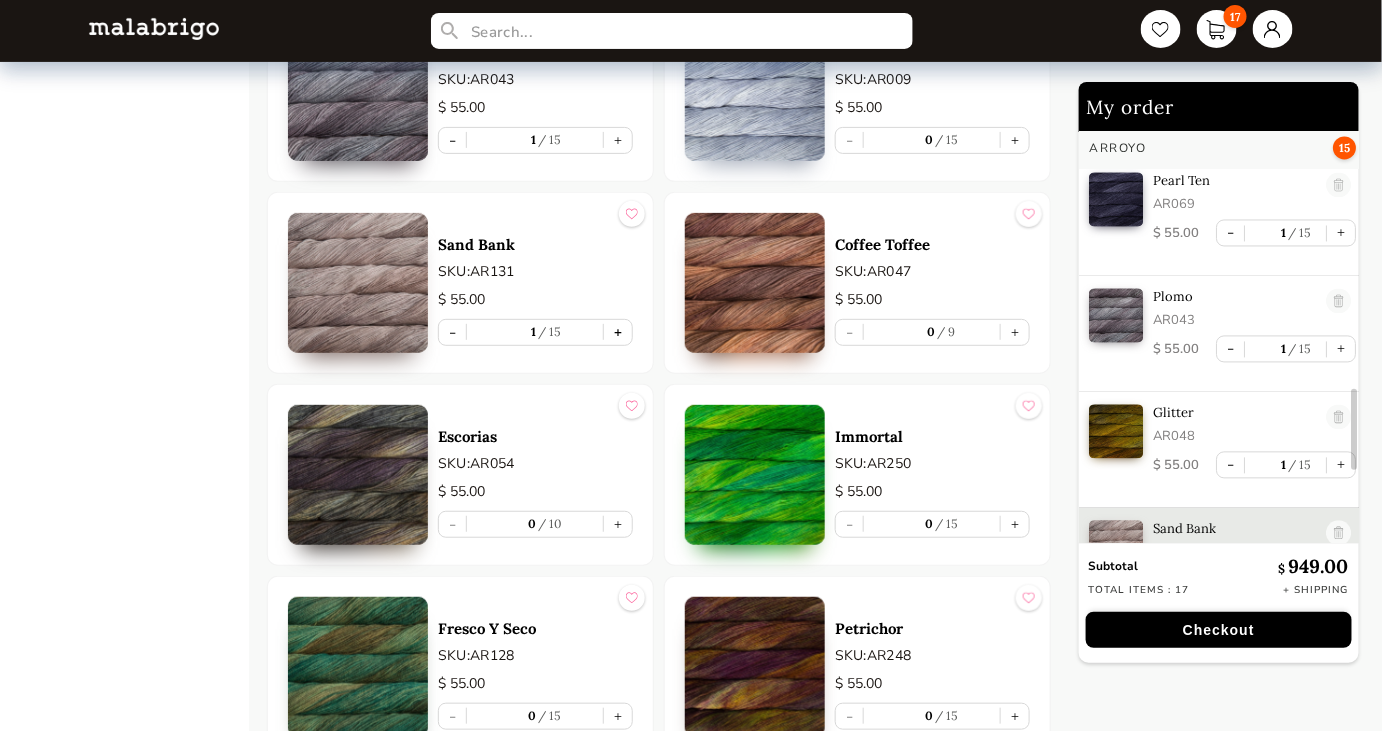 scroll, scrollTop: 1347, scrollLeft: 0, axis: vertical 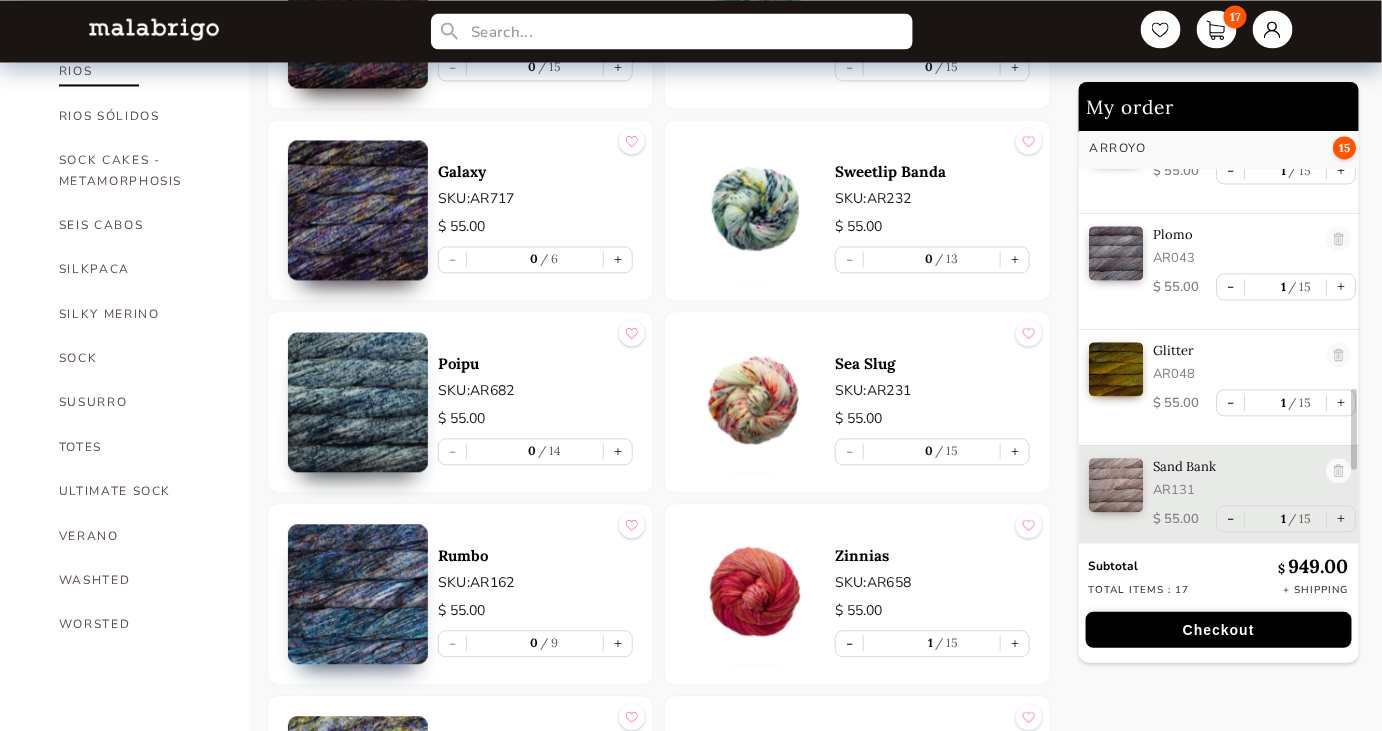 click on "RIOS" at bounding box center (139, 71) 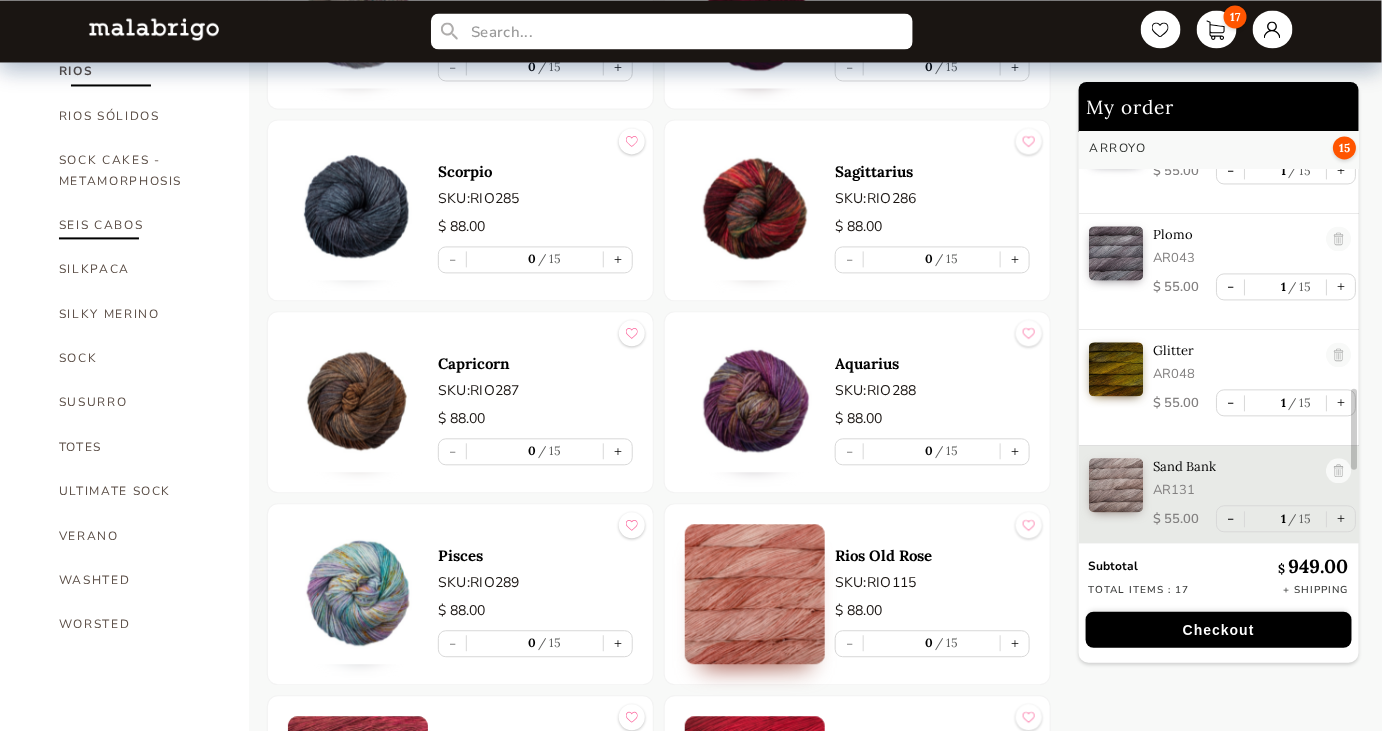 scroll, scrollTop: 1112, scrollLeft: 0, axis: vertical 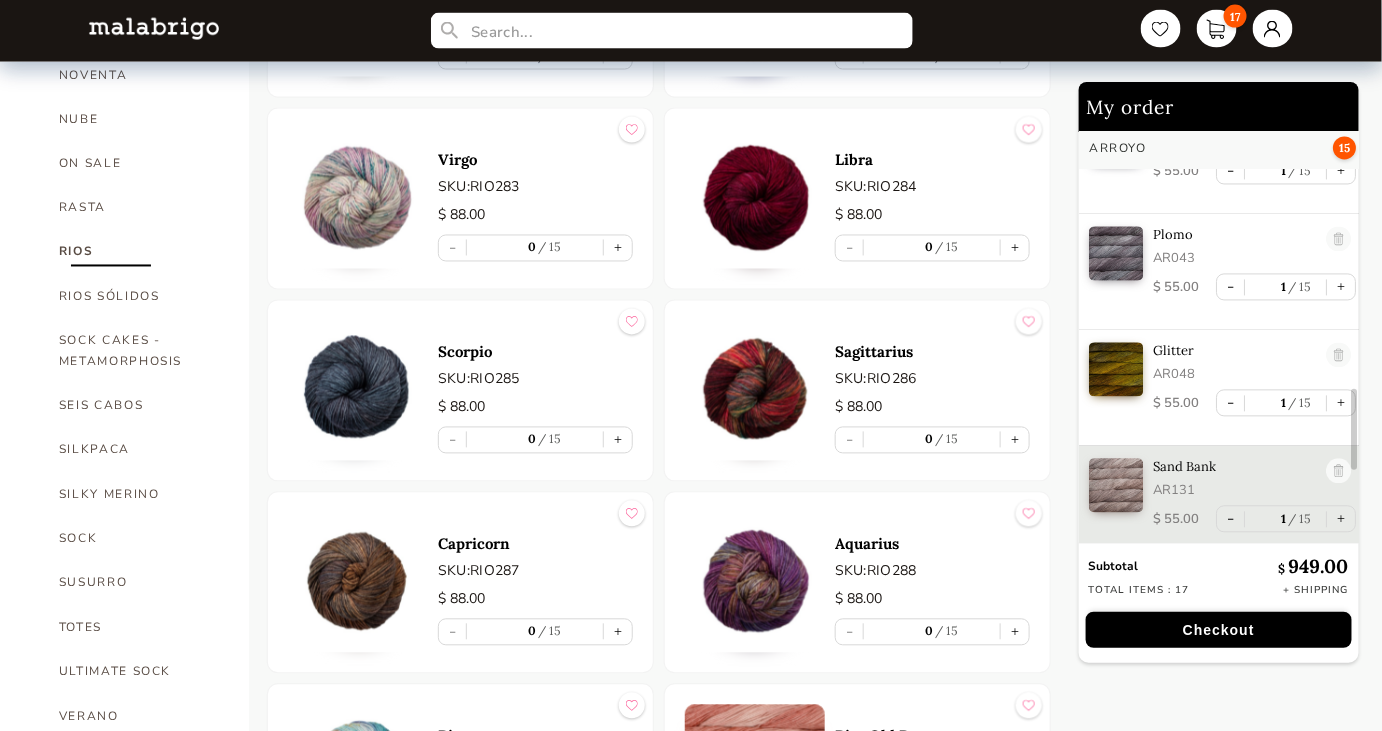 click on "RIOS" at bounding box center [139, 252] 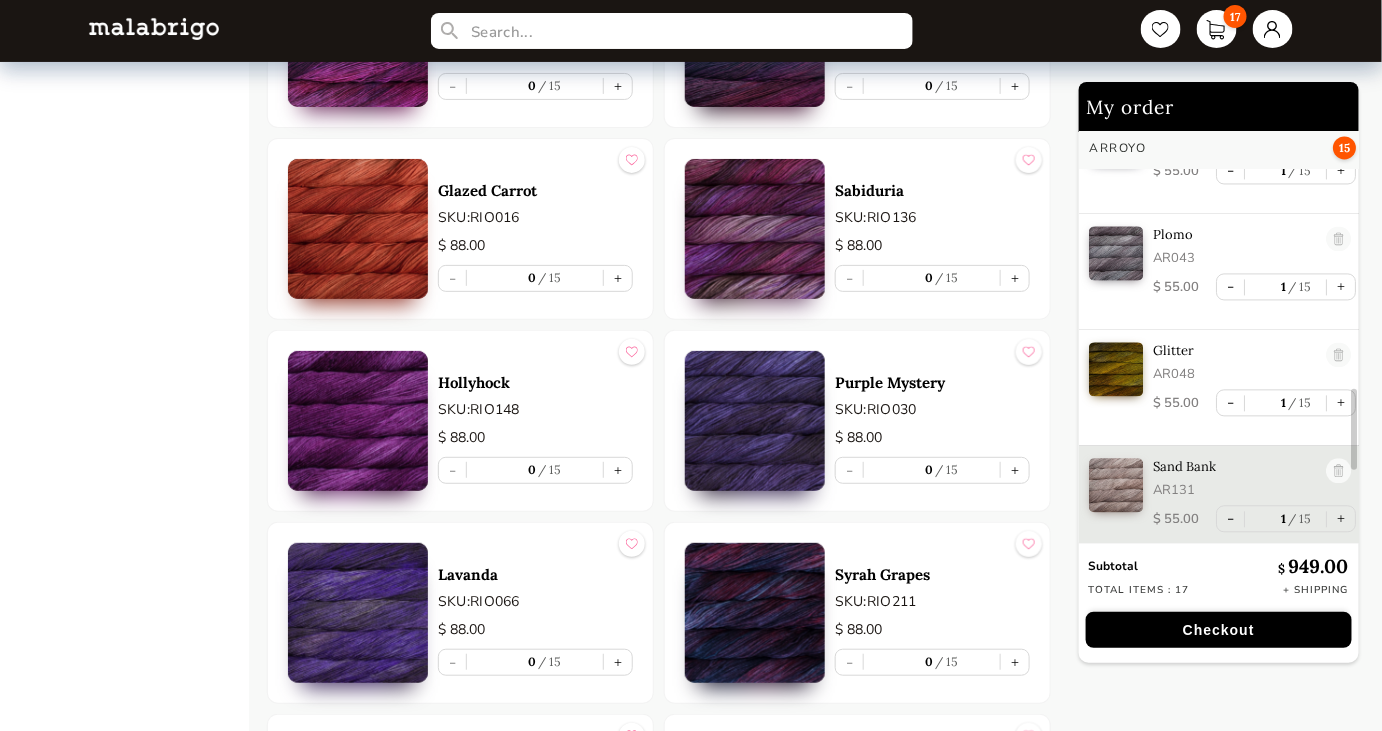 scroll, scrollTop: 2748, scrollLeft: 0, axis: vertical 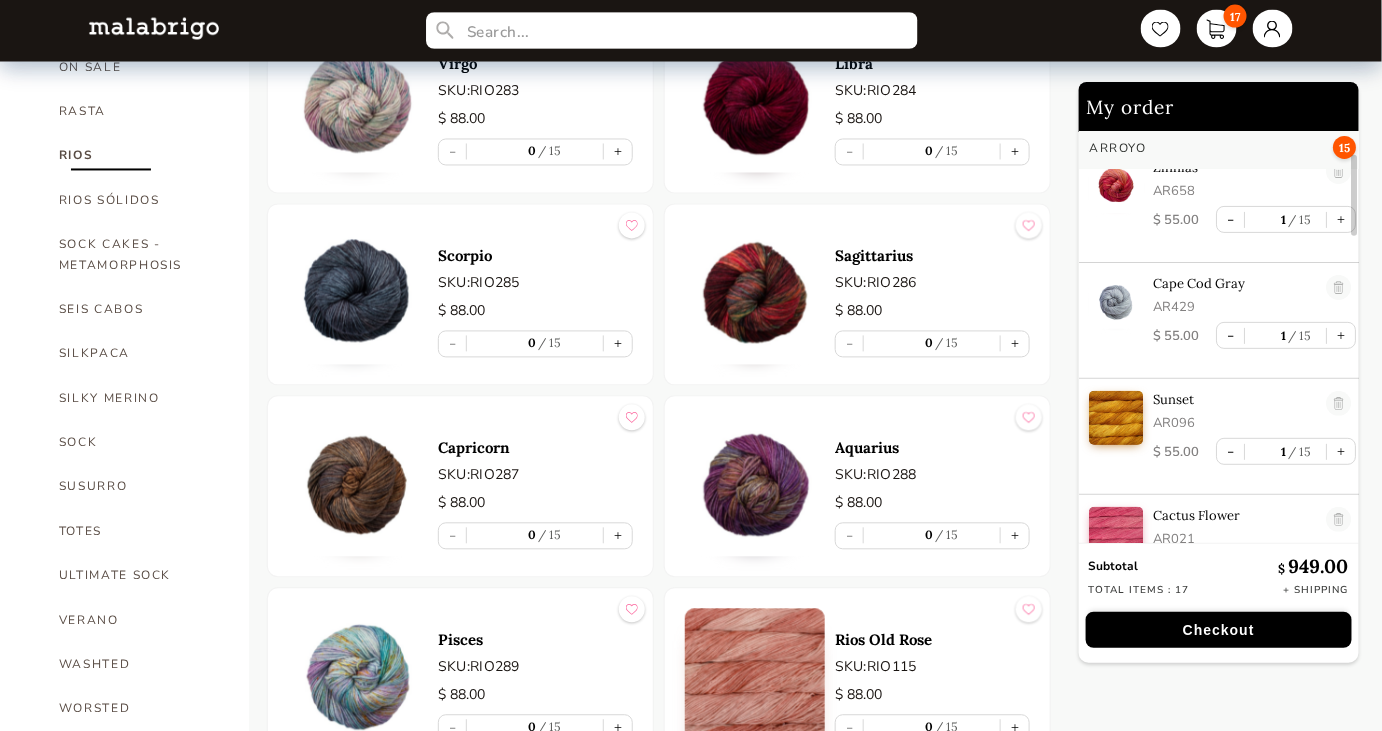 click at bounding box center (671, 31) 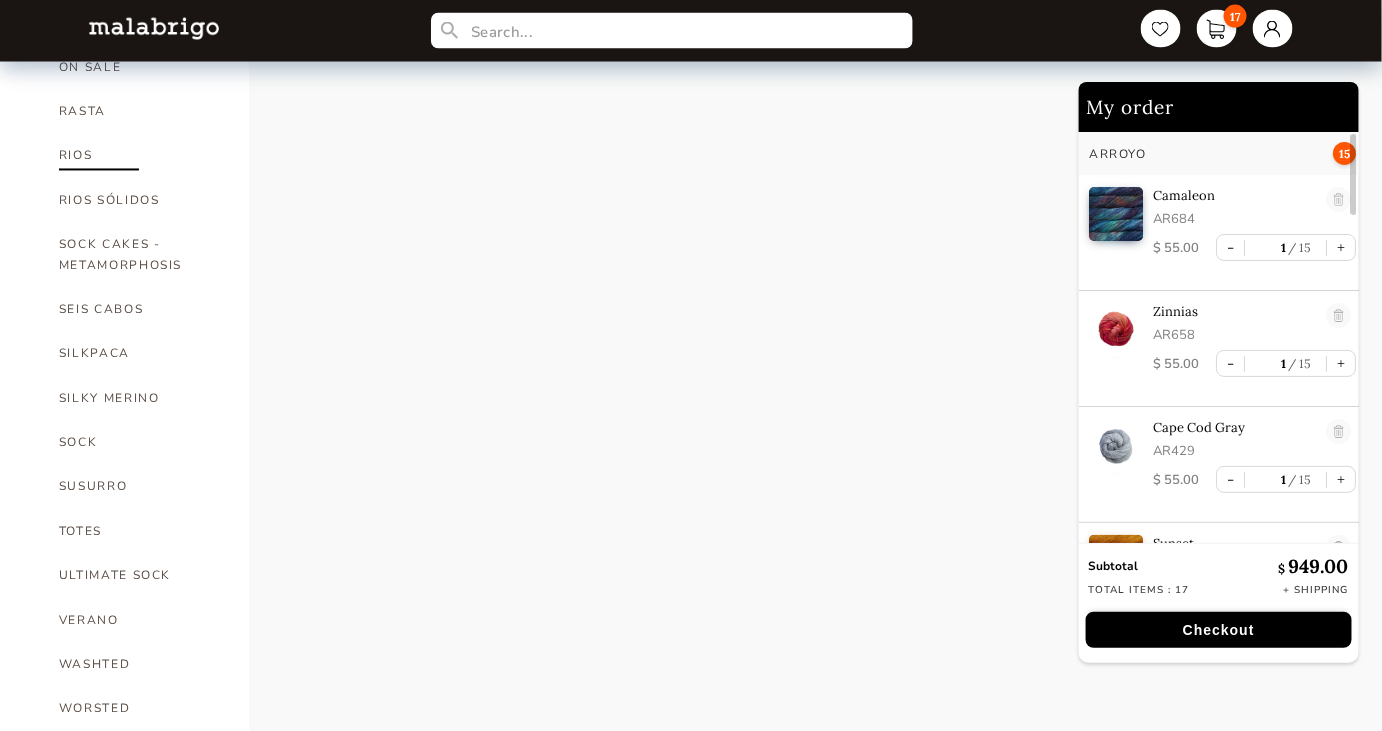 click on "RIOS" at bounding box center (139, 156) 